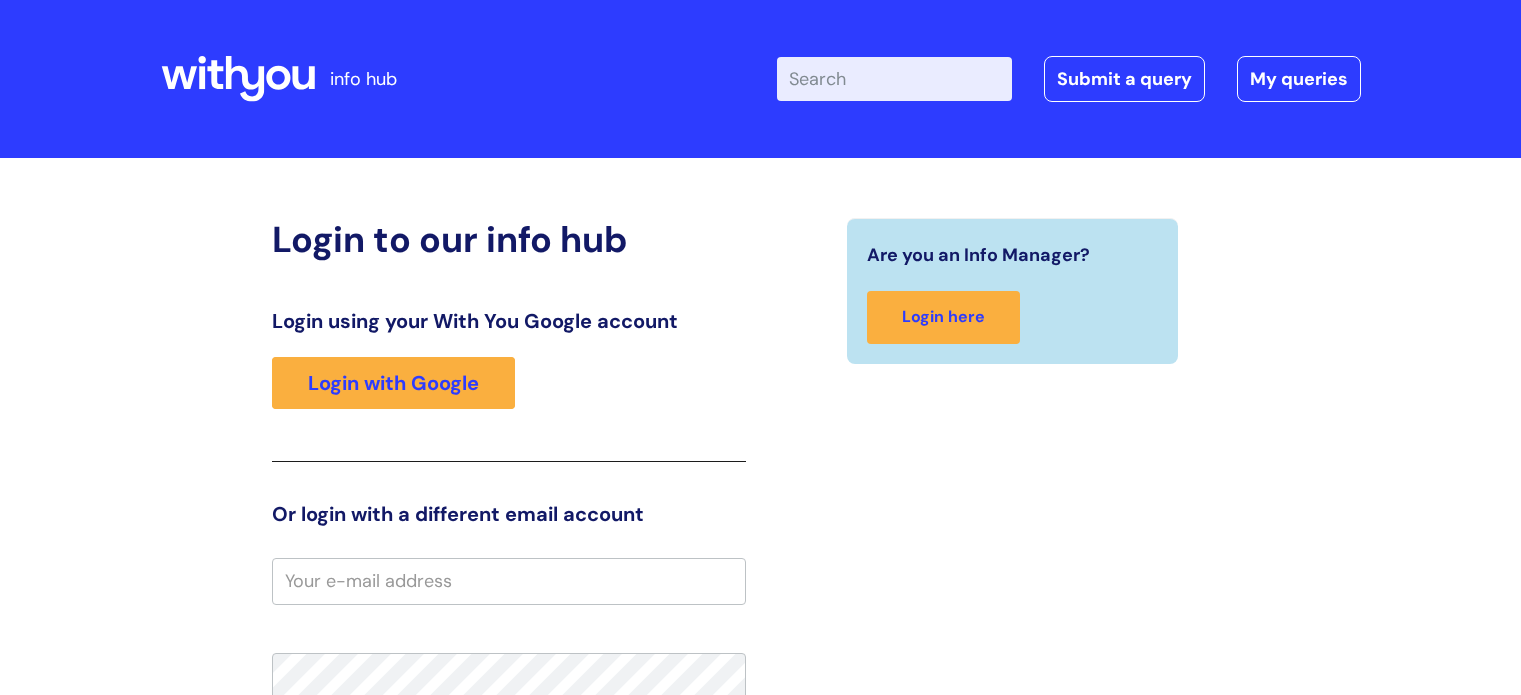 scroll, scrollTop: 0, scrollLeft: 0, axis: both 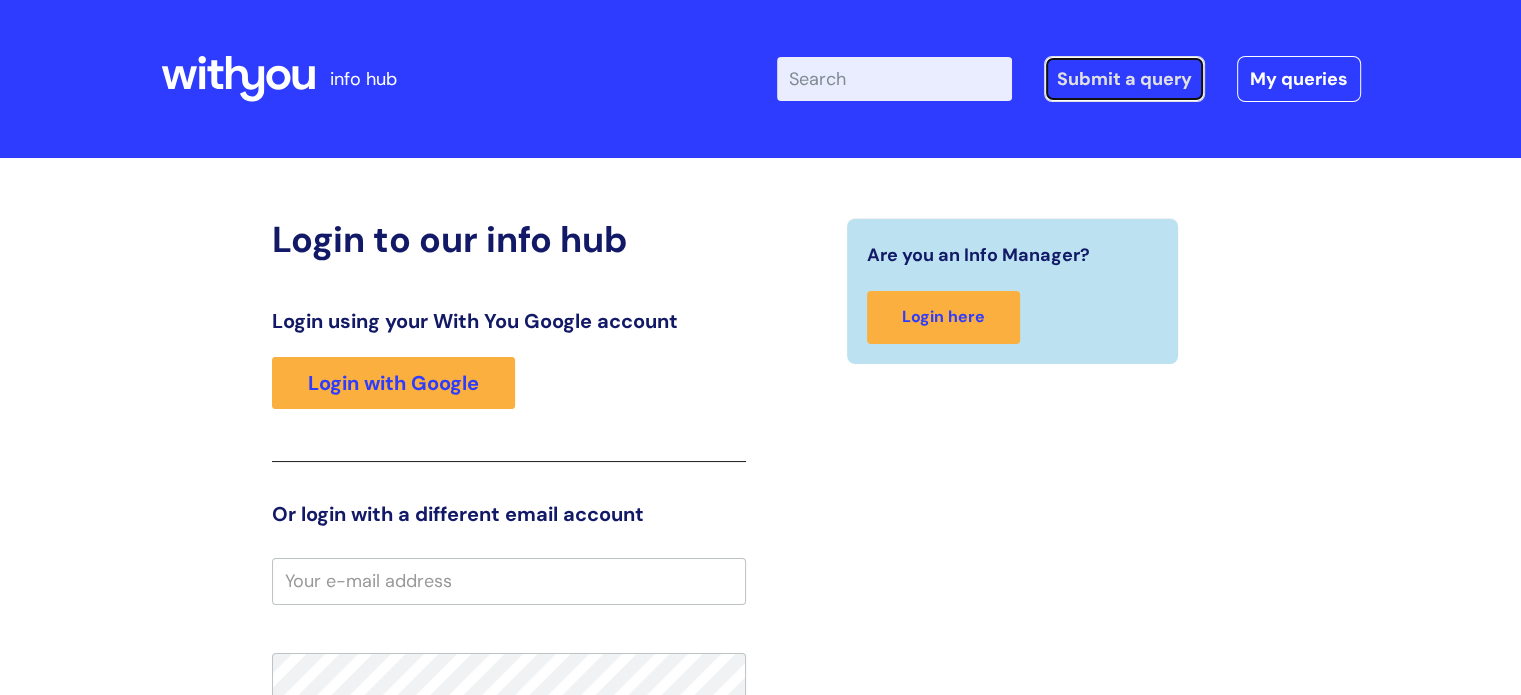 click on "Submit a query" at bounding box center [1124, 79] 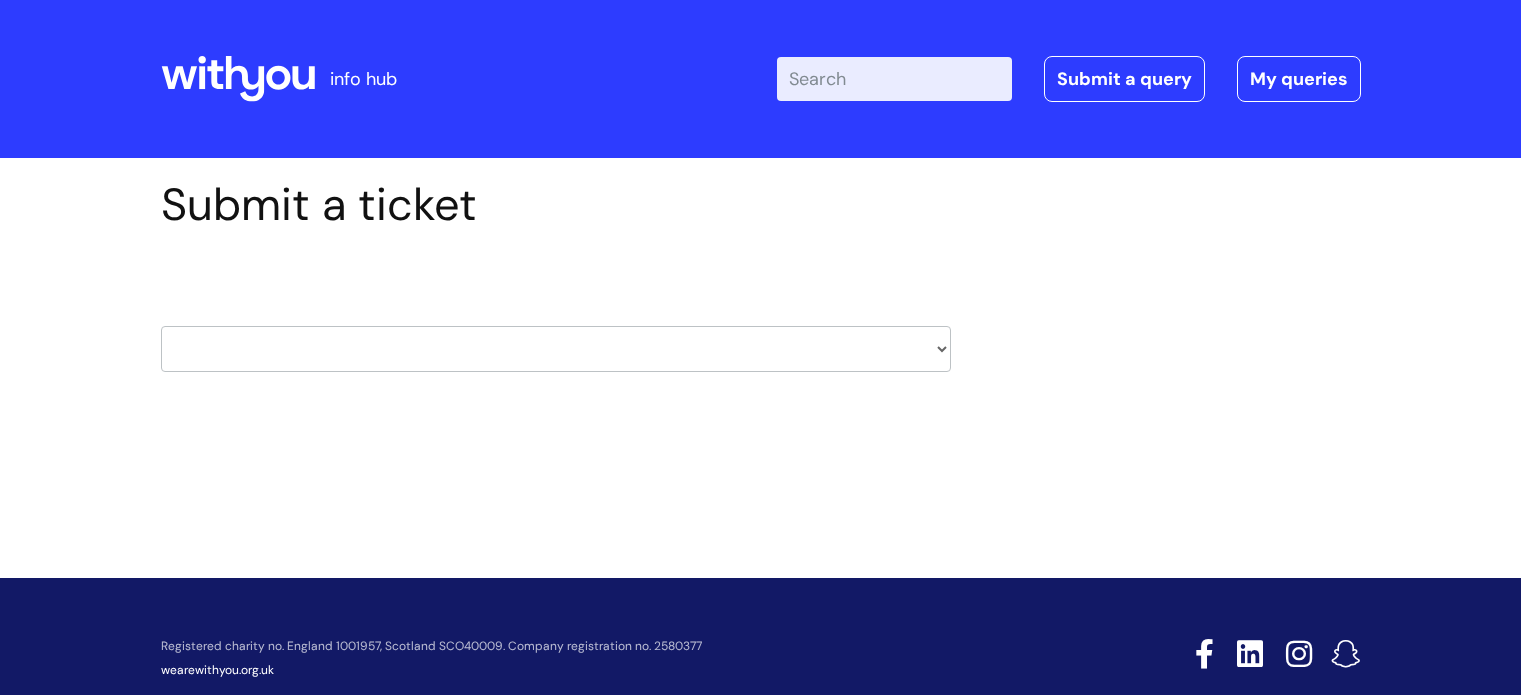 scroll, scrollTop: 0, scrollLeft: 0, axis: both 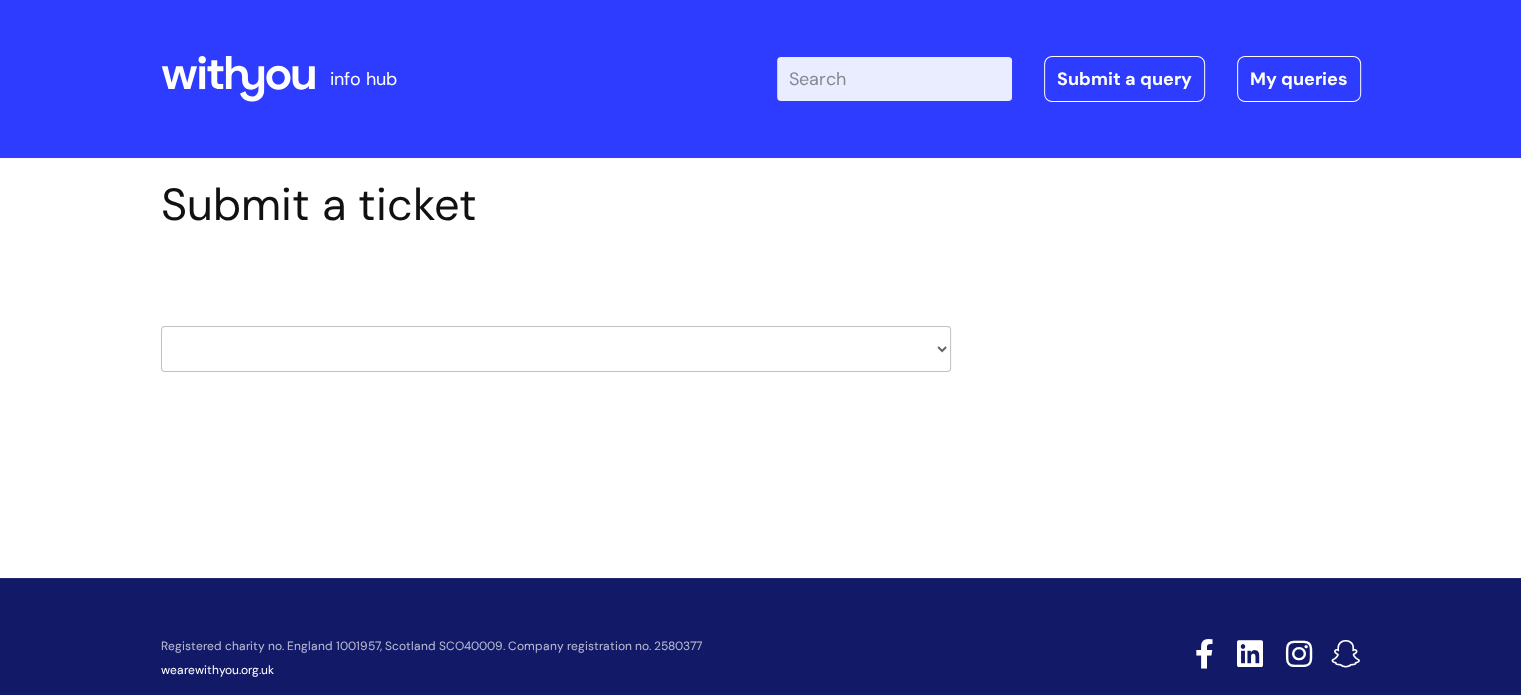 click on "HR / People
IT and Support
Clinical Drug Alerts
Finance Accounts
Data Support Team
Data Protection
External Communications
Learning and Development
Information Requests & Reports - Data Analysts
Insurance
Internal Communications
Pensions
Surrey NHS Talking Therapies
Payroll
Safeguarding" at bounding box center (556, 349) 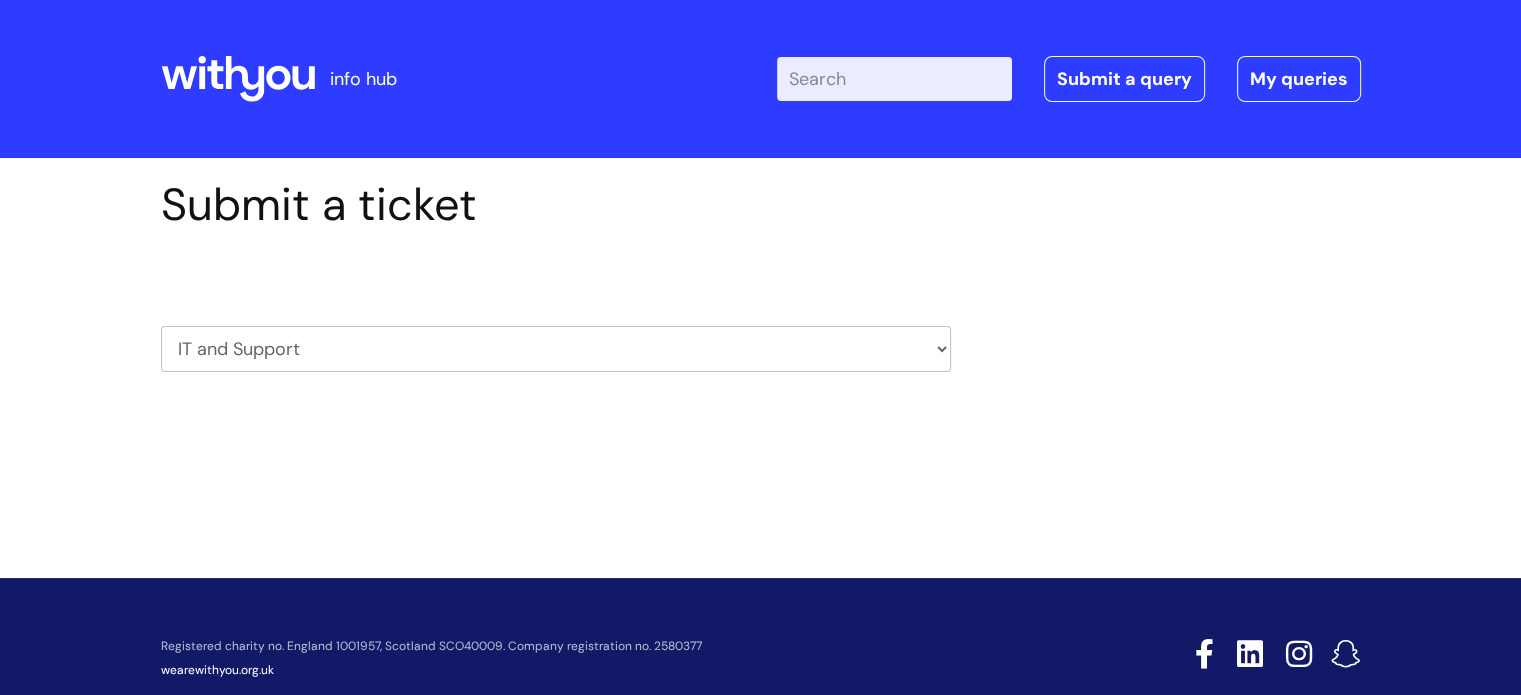 click on "HR / People
IT and Support
Clinical Drug Alerts
Finance Accounts
Data Support Team
Data Protection
External Communications
Learning and Development
Information Requests & Reports - Data Analysts
Insurance
Internal Communications
Pensions
Surrey NHS Talking Therapies
Payroll
Safeguarding" at bounding box center (556, 349) 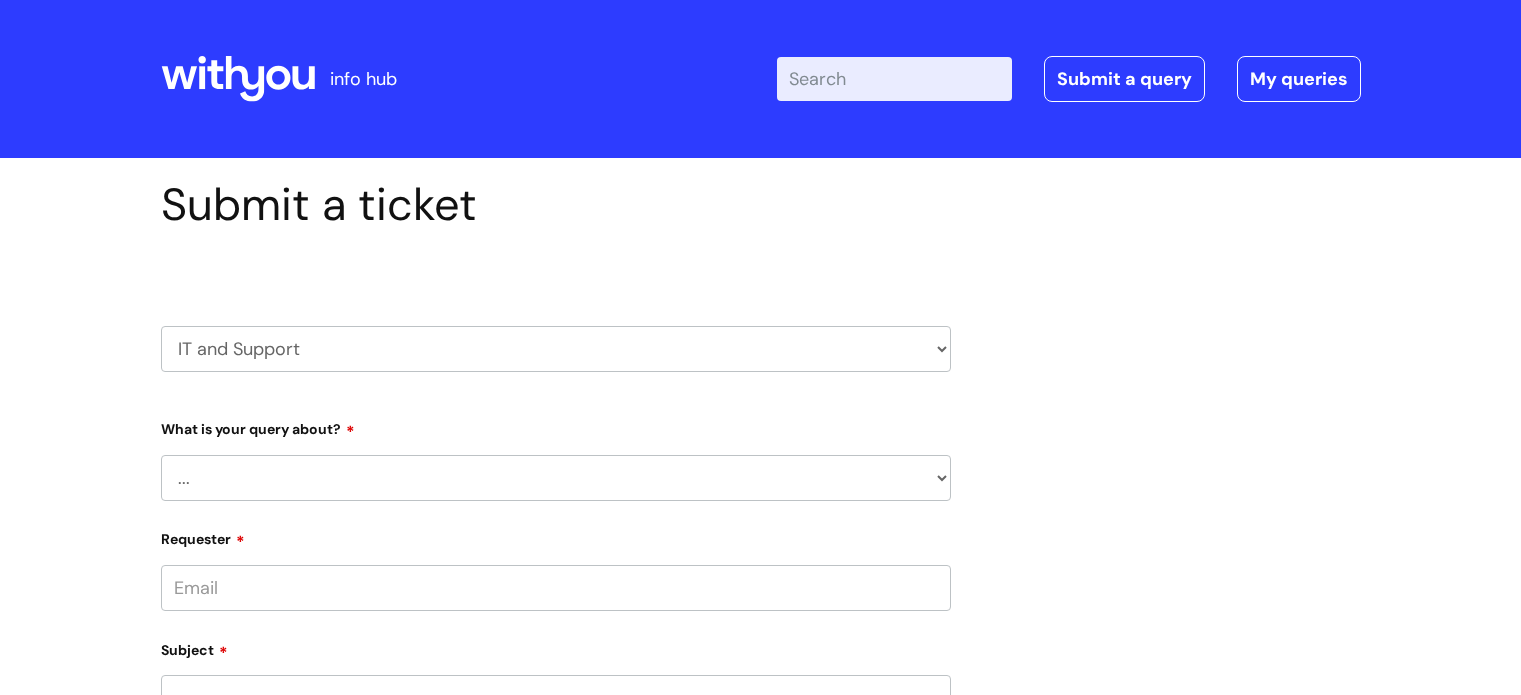 scroll, scrollTop: 0, scrollLeft: 0, axis: both 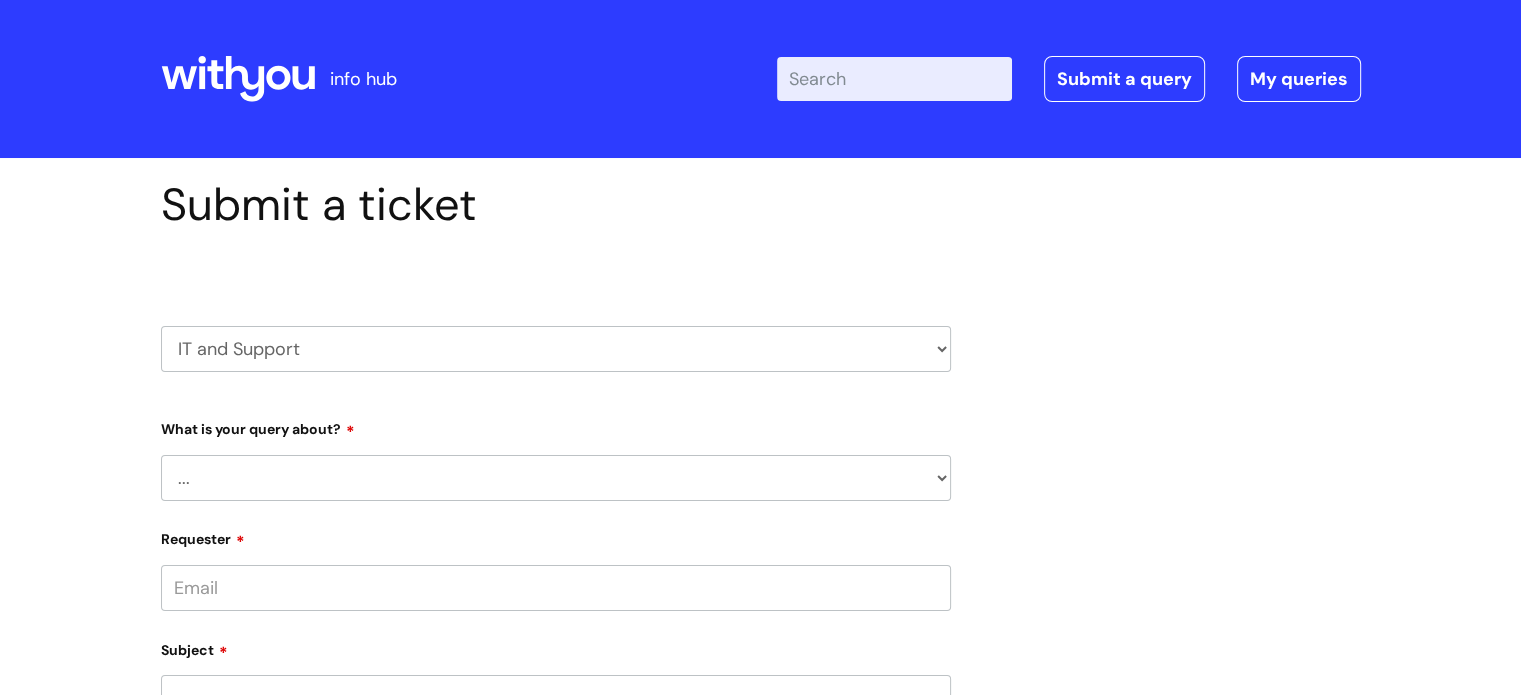 click on "...
Mobile Phone Reset & MFA
Accounts, Starters and Leavers
IT Hardware issue
I need help logging in
Printing & Scanning
Something Else
System/software" at bounding box center [556, 478] 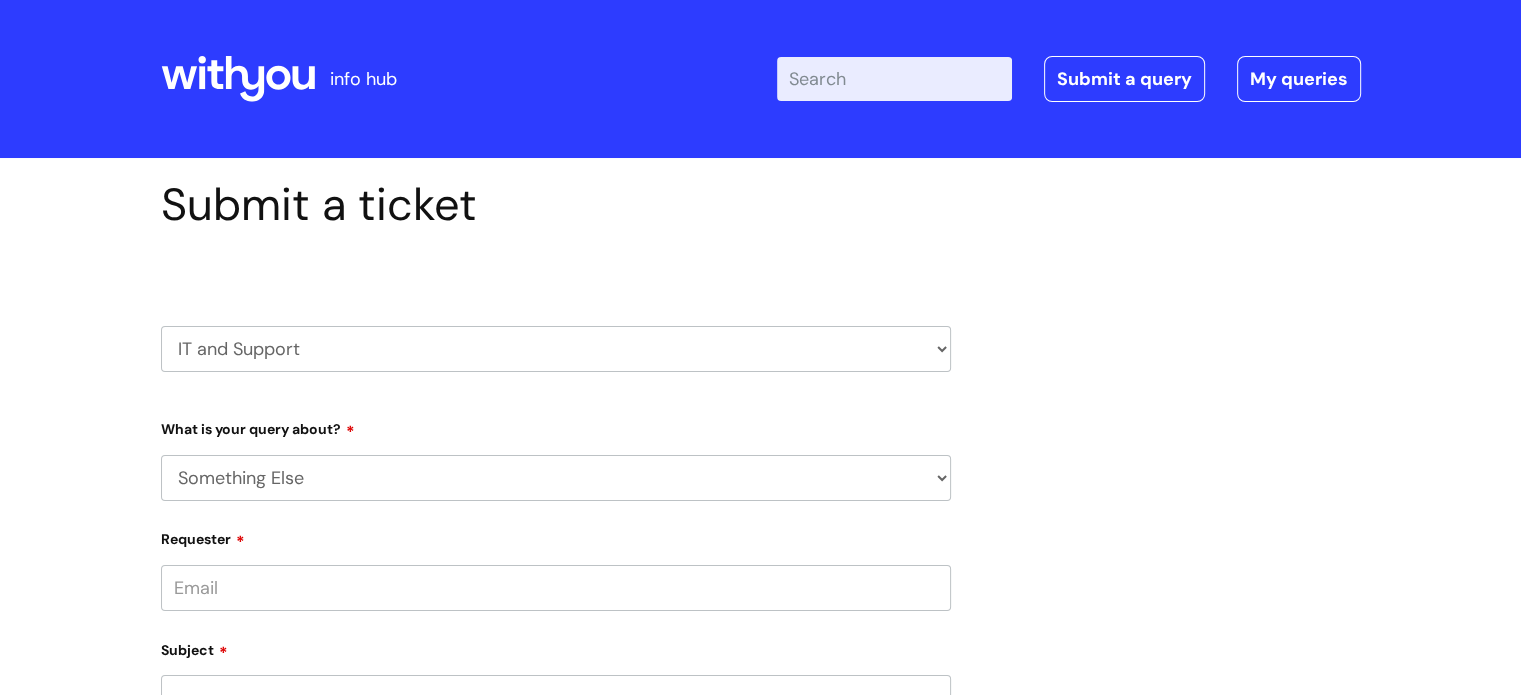 click on "...
Mobile Phone Reset & MFA
Accounts, Starters and Leavers
IT Hardware issue
I need help logging in
Printing & Scanning
Something Else
System/software" at bounding box center [556, 478] 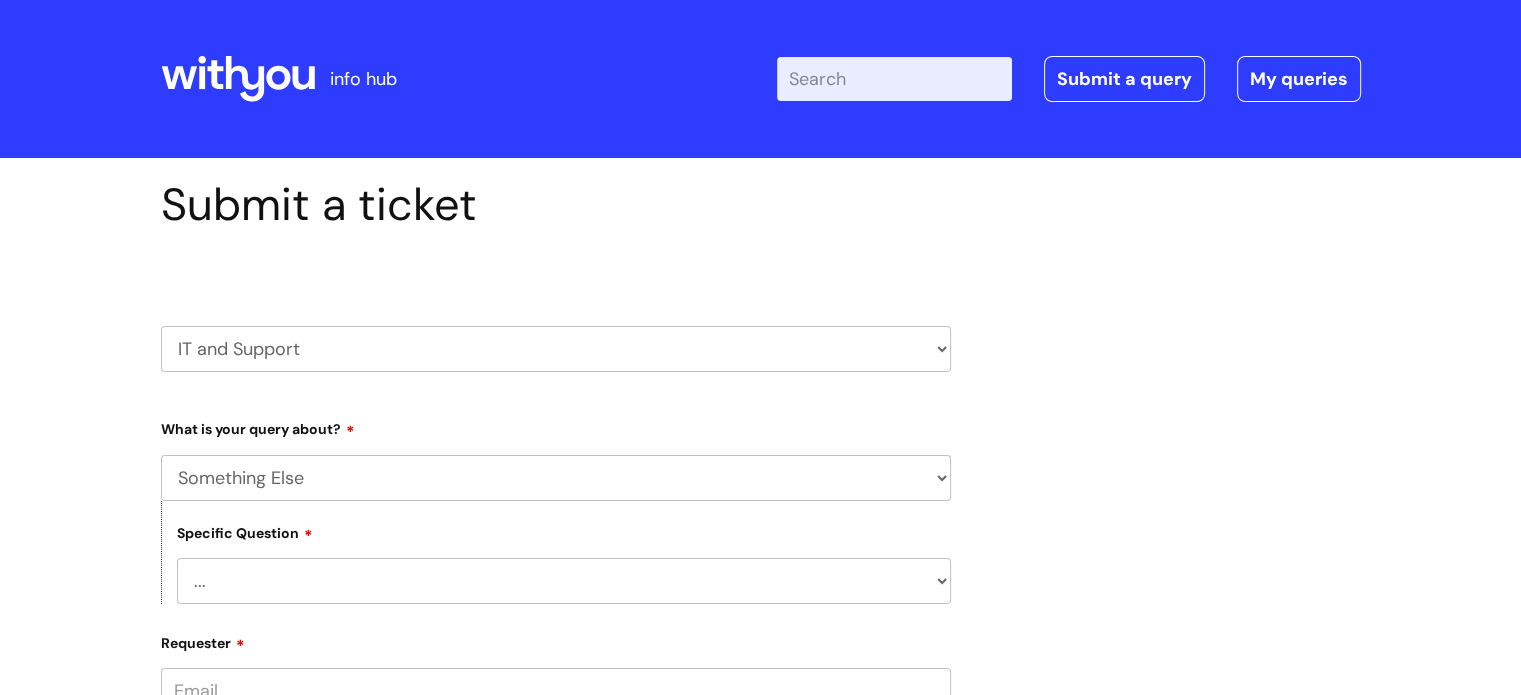 click on "... My problem is not listed" at bounding box center (564, 581) 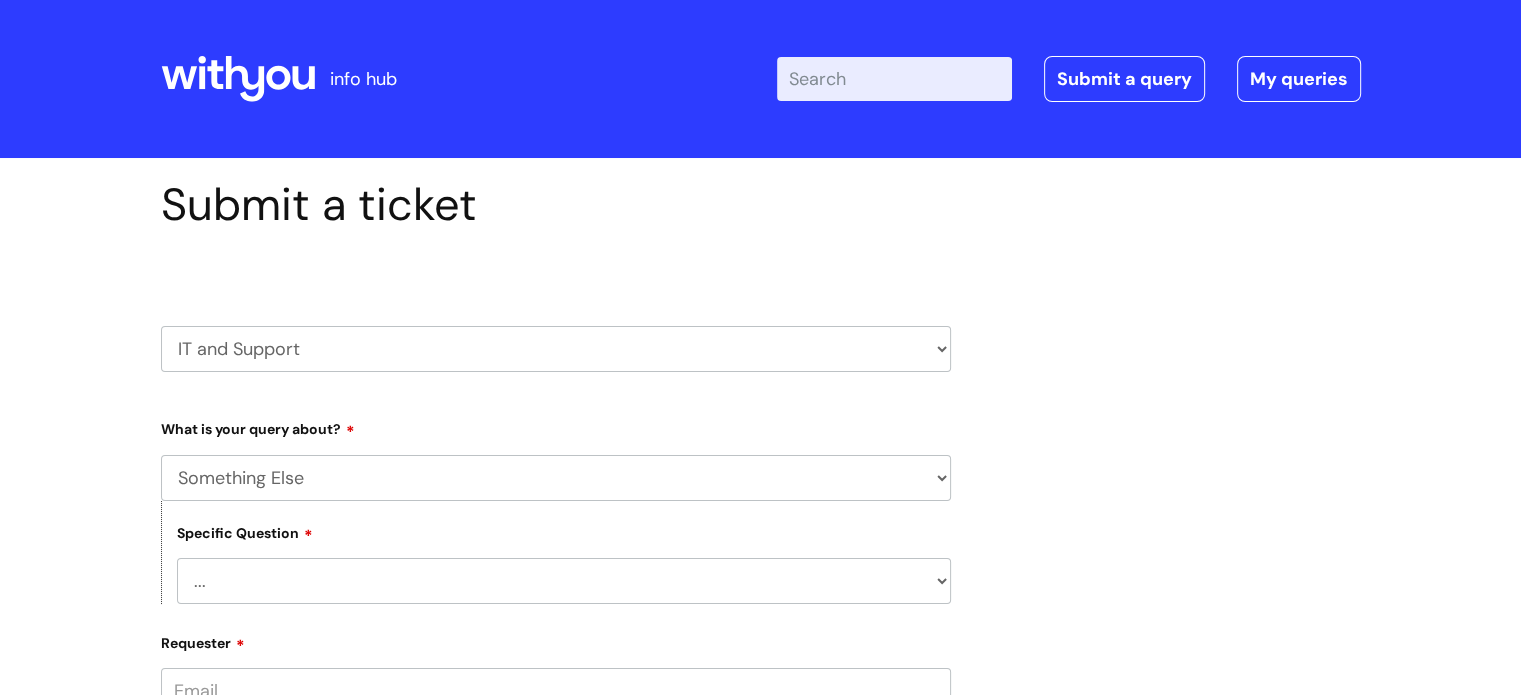 click on "...
Mobile Phone Reset & MFA
Accounts, Starters and Leavers
IT Hardware issue
I need help logging in
Printing & Scanning
Something Else
System/software" at bounding box center [556, 478] 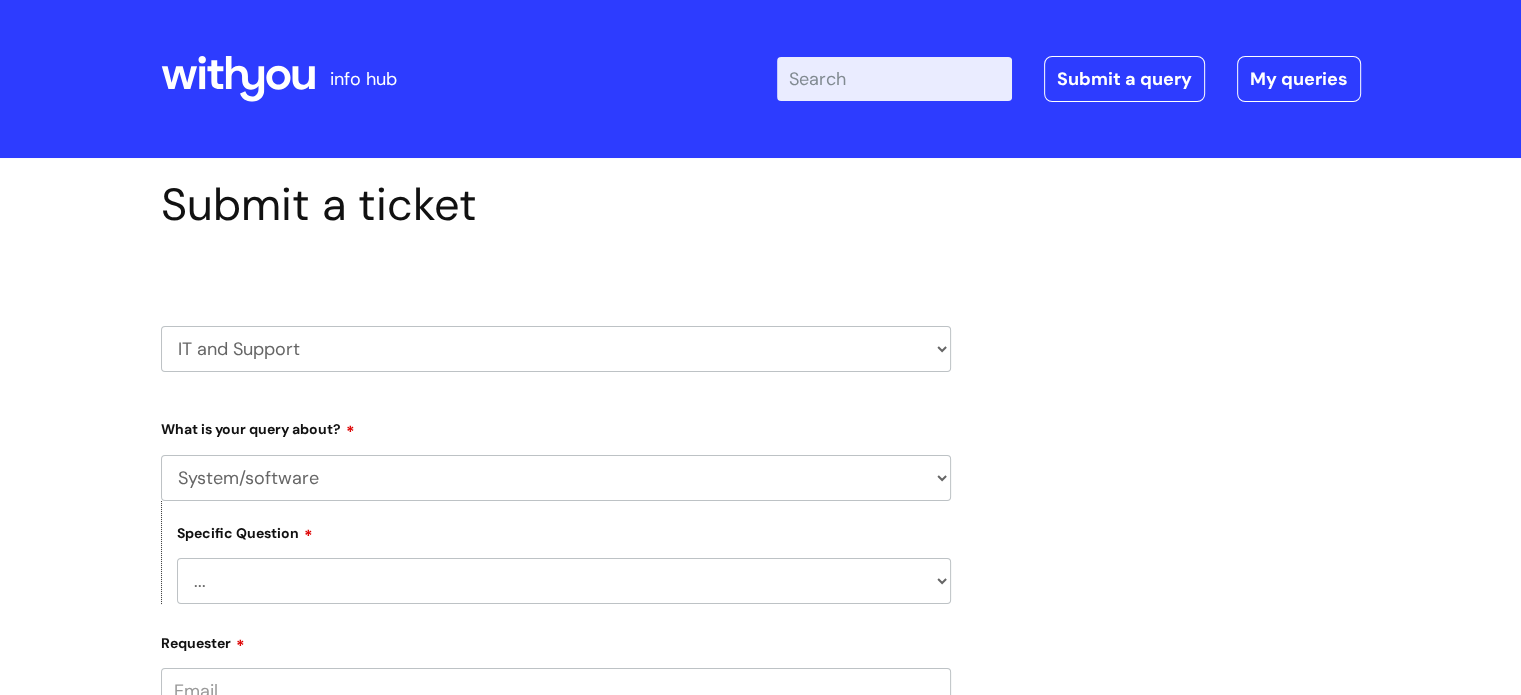 click on "...
Mobile Phone Reset & MFA
Accounts, Starters and Leavers
IT Hardware issue
I need help logging in
Printing & Scanning
Something Else
System/software" at bounding box center [556, 478] 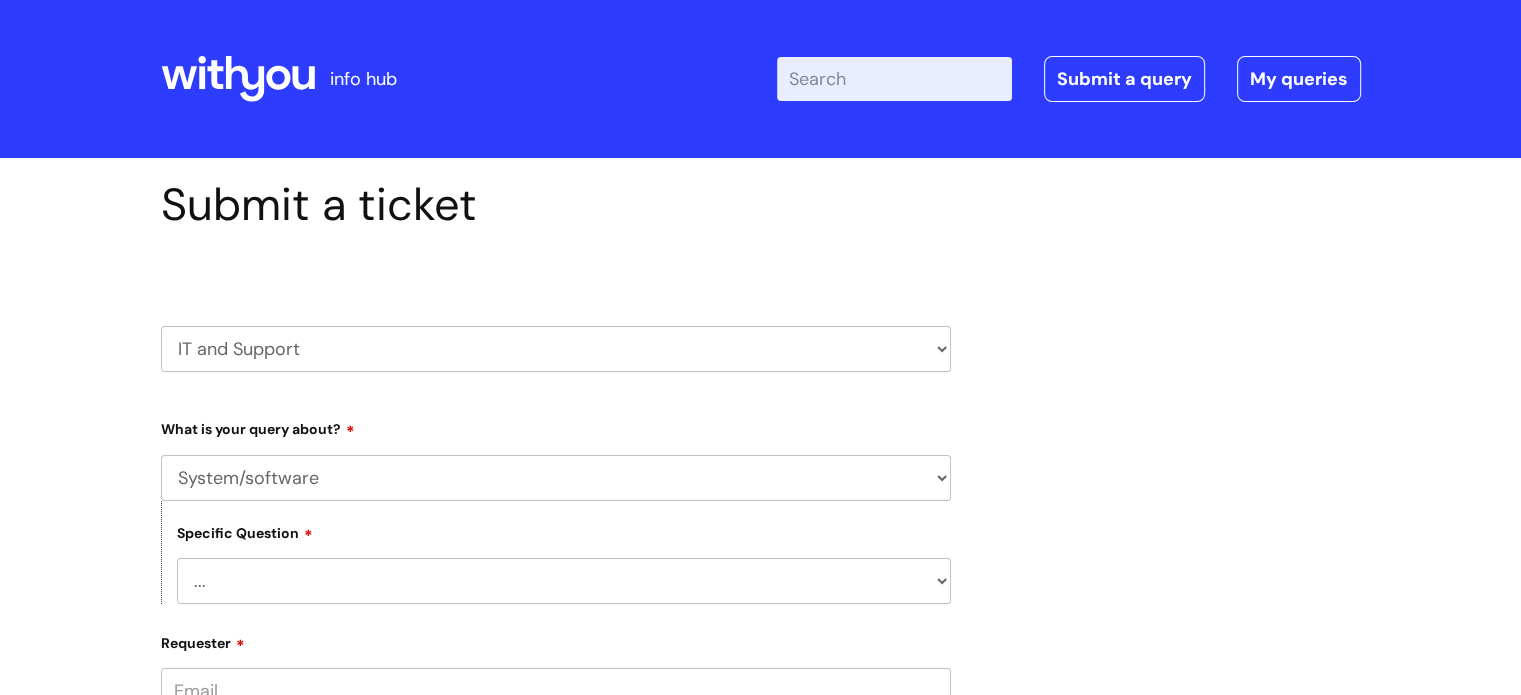 select on "Mitel" 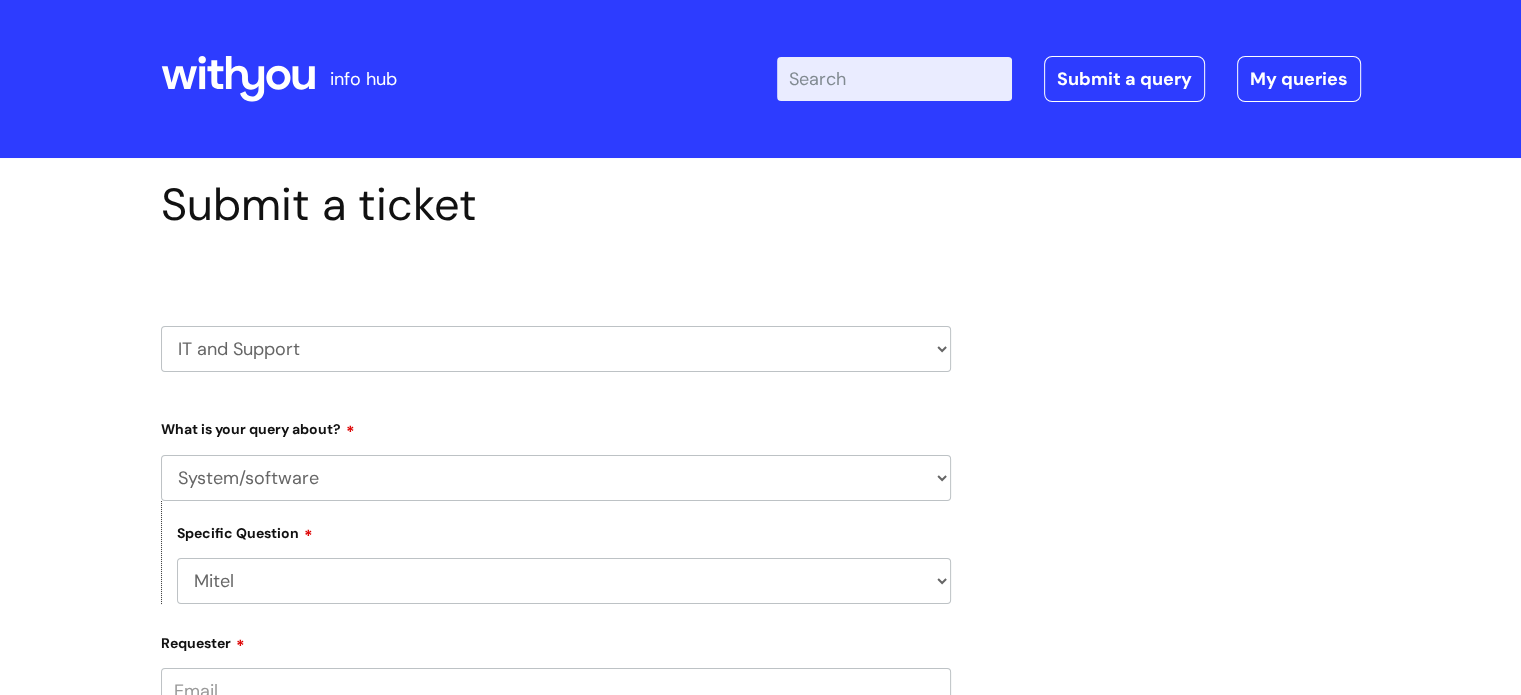 click on "... Halo PCMIS Iaptus NHS Email CJSM Email Mitel Another System Google (Workspace) Microsoft (inc Azure) IT Portal I like to request software" at bounding box center [564, 581] 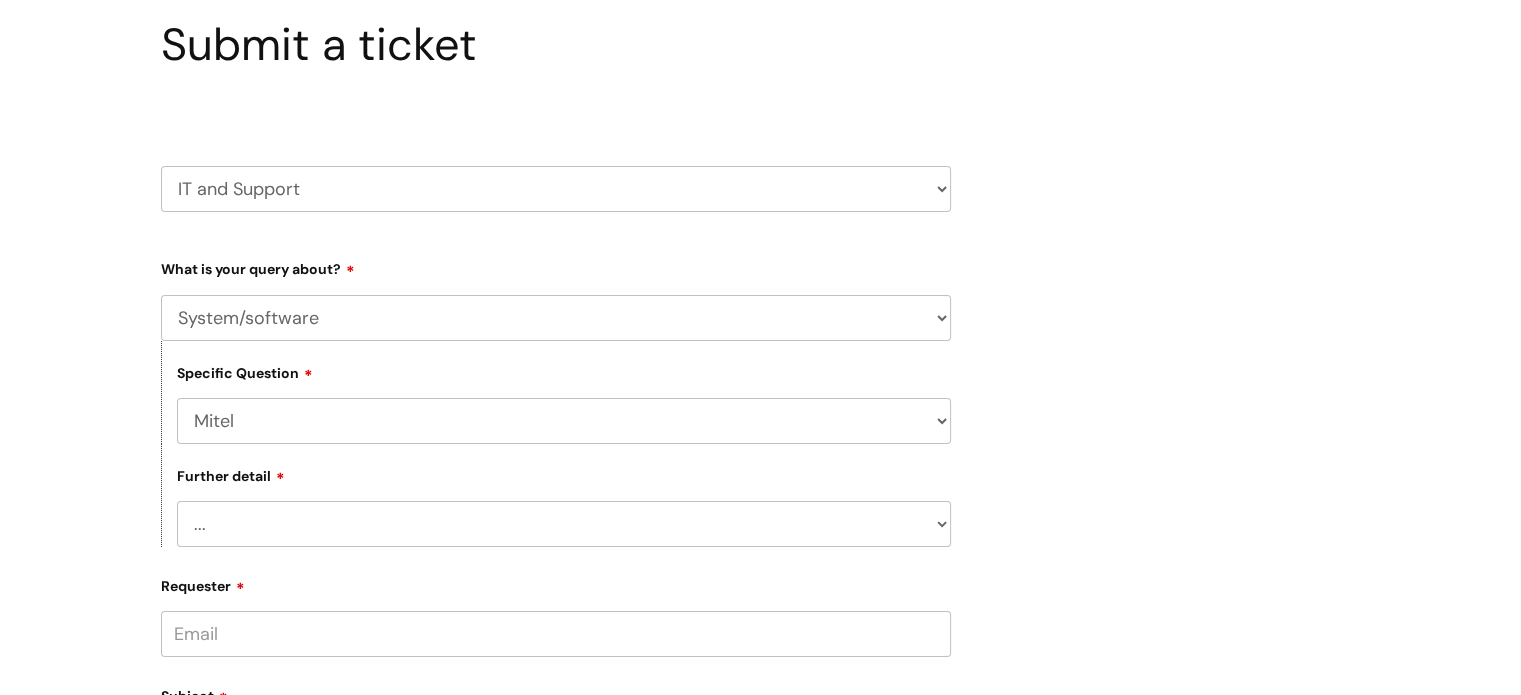 scroll, scrollTop: 600, scrollLeft: 0, axis: vertical 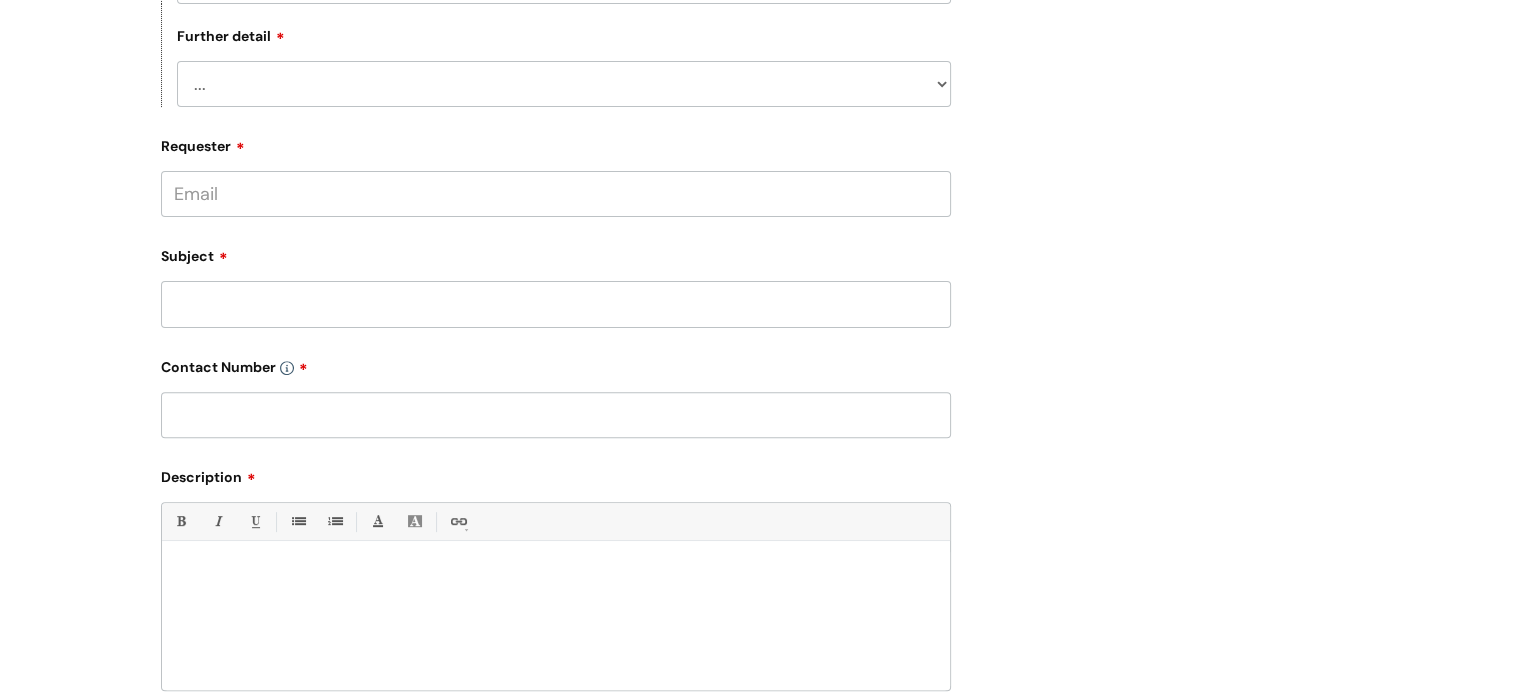 click on "... I’ve got an issue or I think I’ve found a fault." at bounding box center (564, 84) 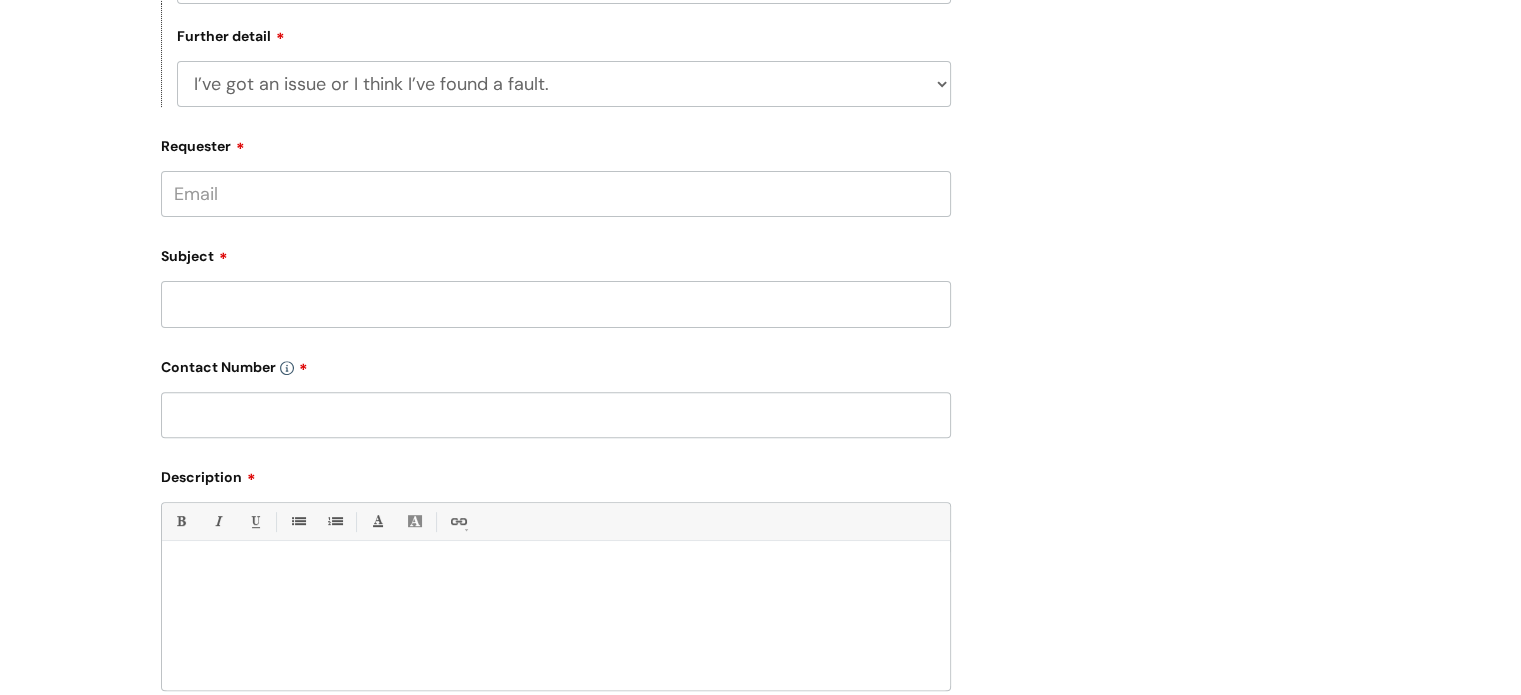 click on "... I’ve got an issue or I think I’ve found a fault." at bounding box center (564, 84) 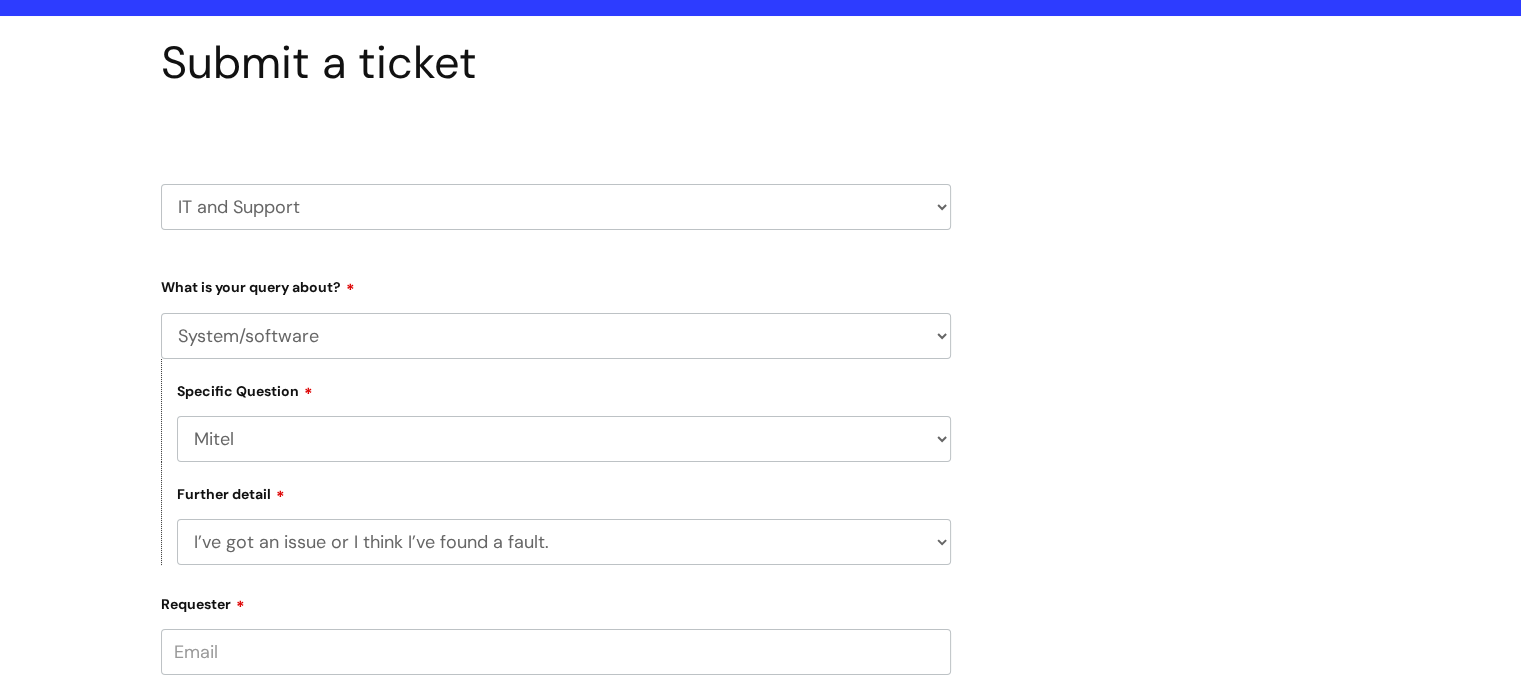 scroll, scrollTop: 0, scrollLeft: 0, axis: both 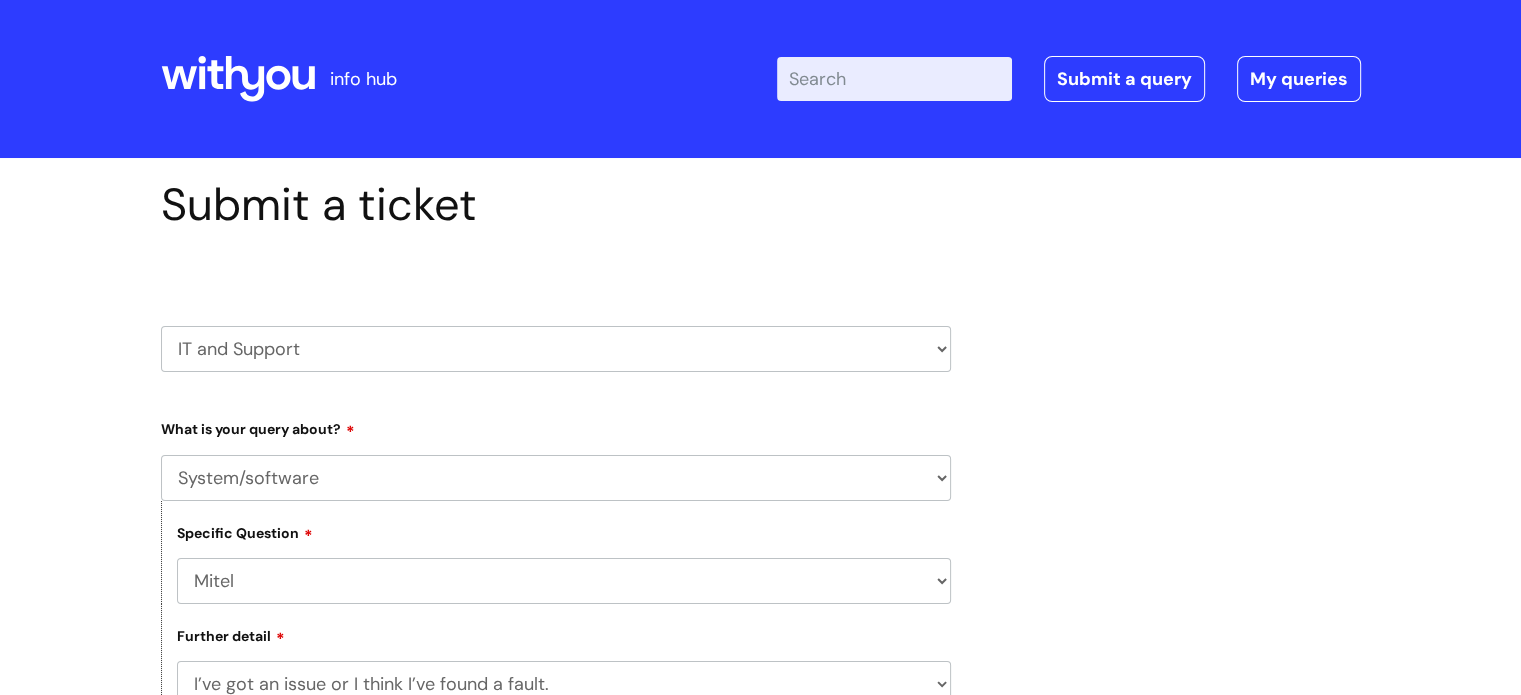 click on "info hub" at bounding box center (363, 79) 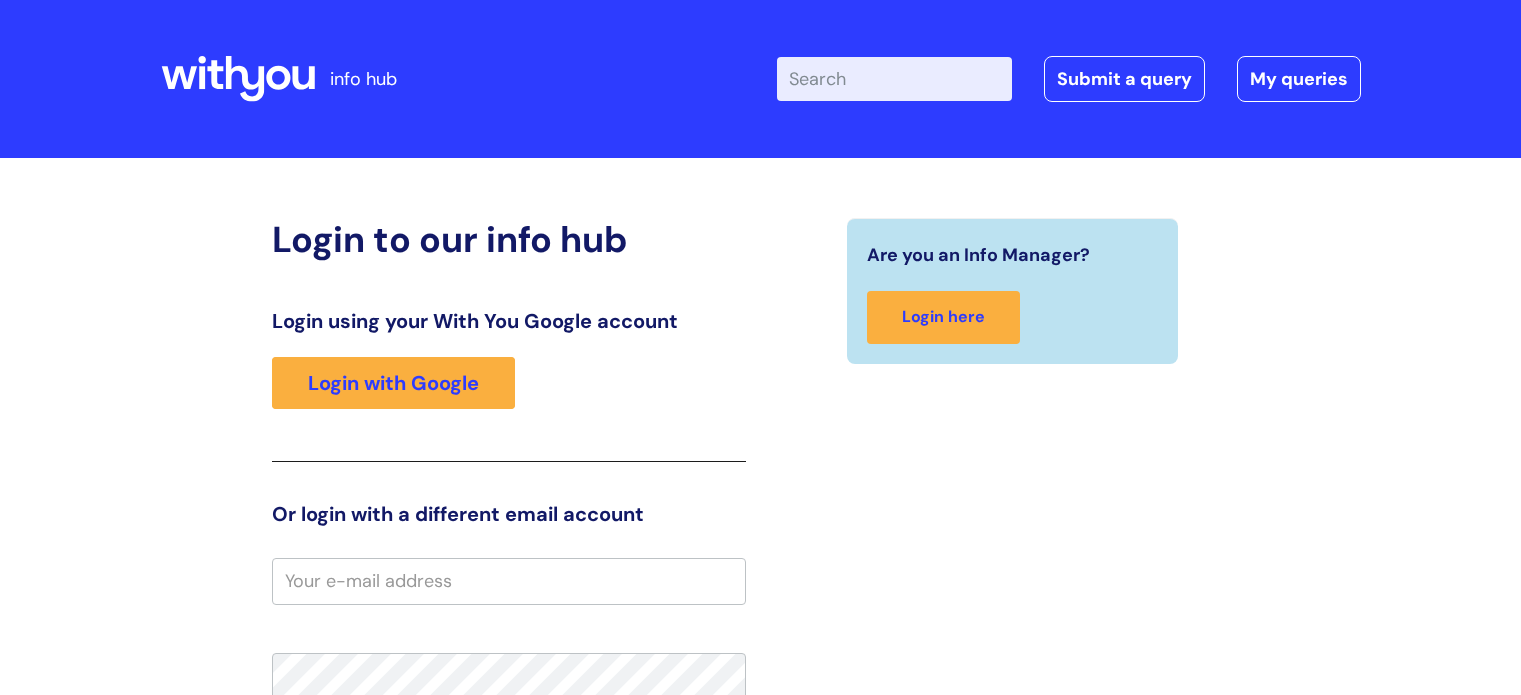 scroll, scrollTop: 0, scrollLeft: 0, axis: both 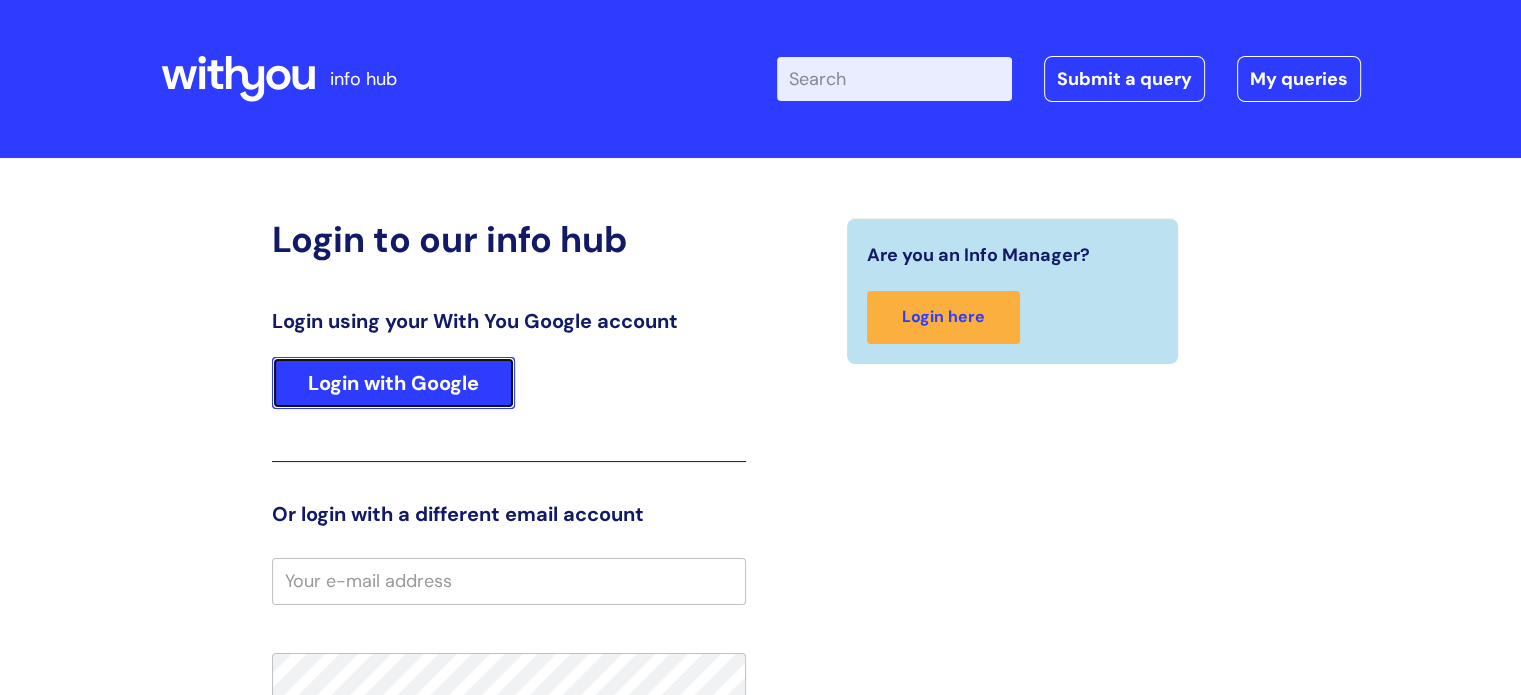 click on "Login with Google" at bounding box center (393, 383) 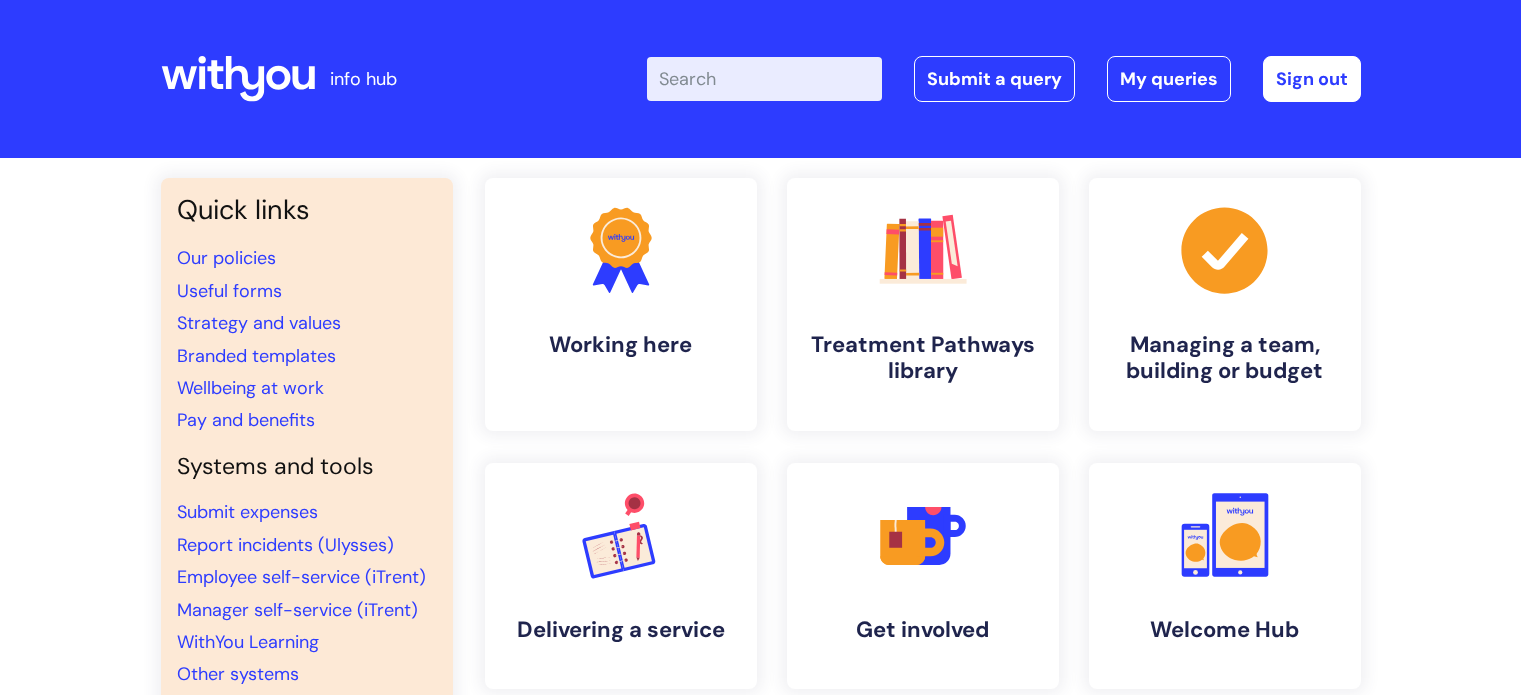 scroll, scrollTop: 0, scrollLeft: 0, axis: both 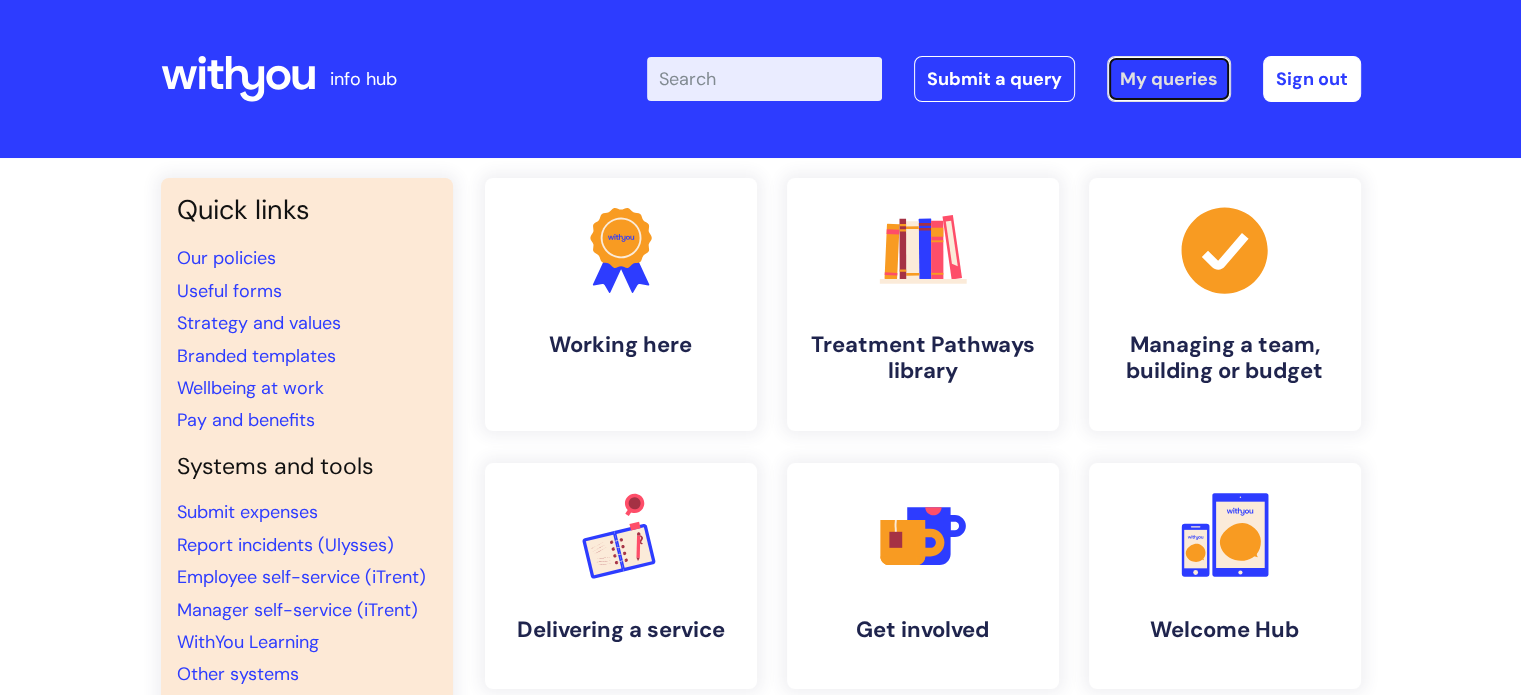 click on "My queries" at bounding box center (1169, 79) 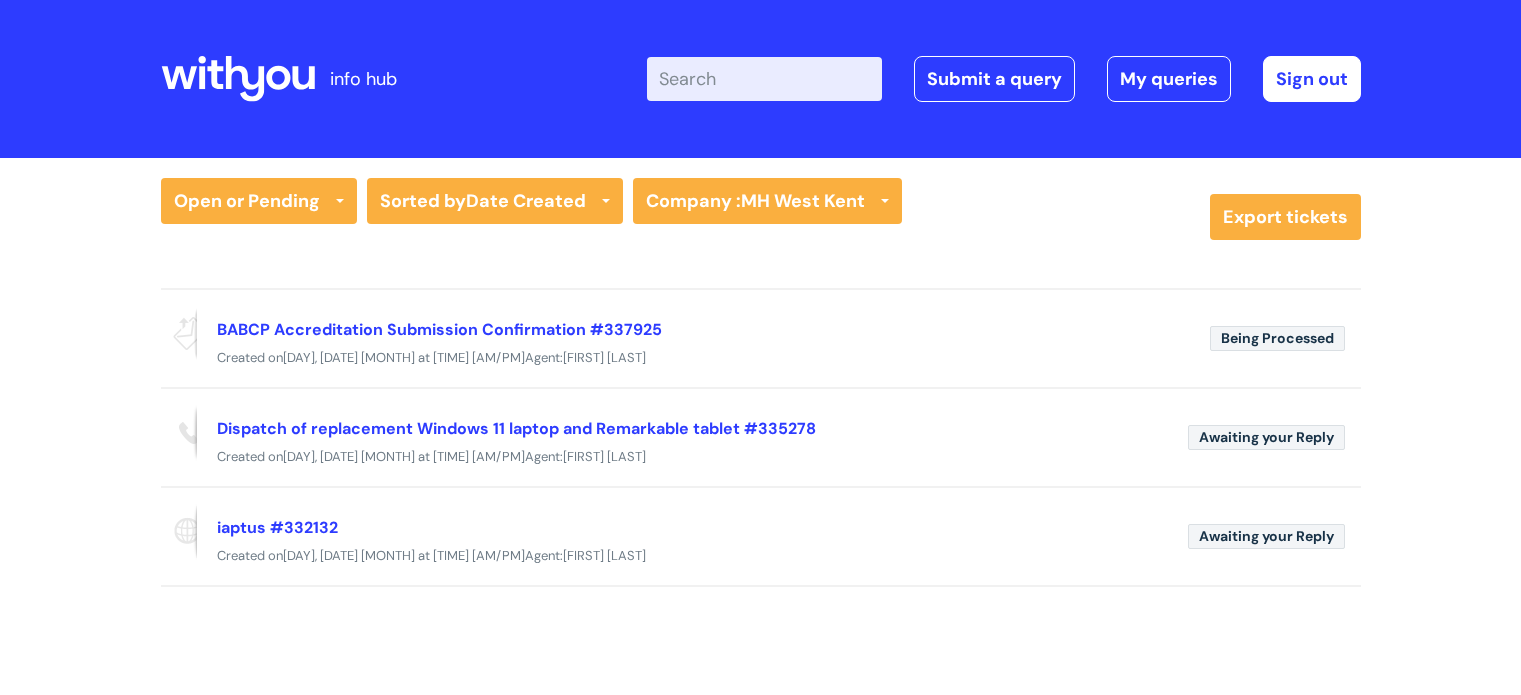 scroll, scrollTop: 0, scrollLeft: 0, axis: both 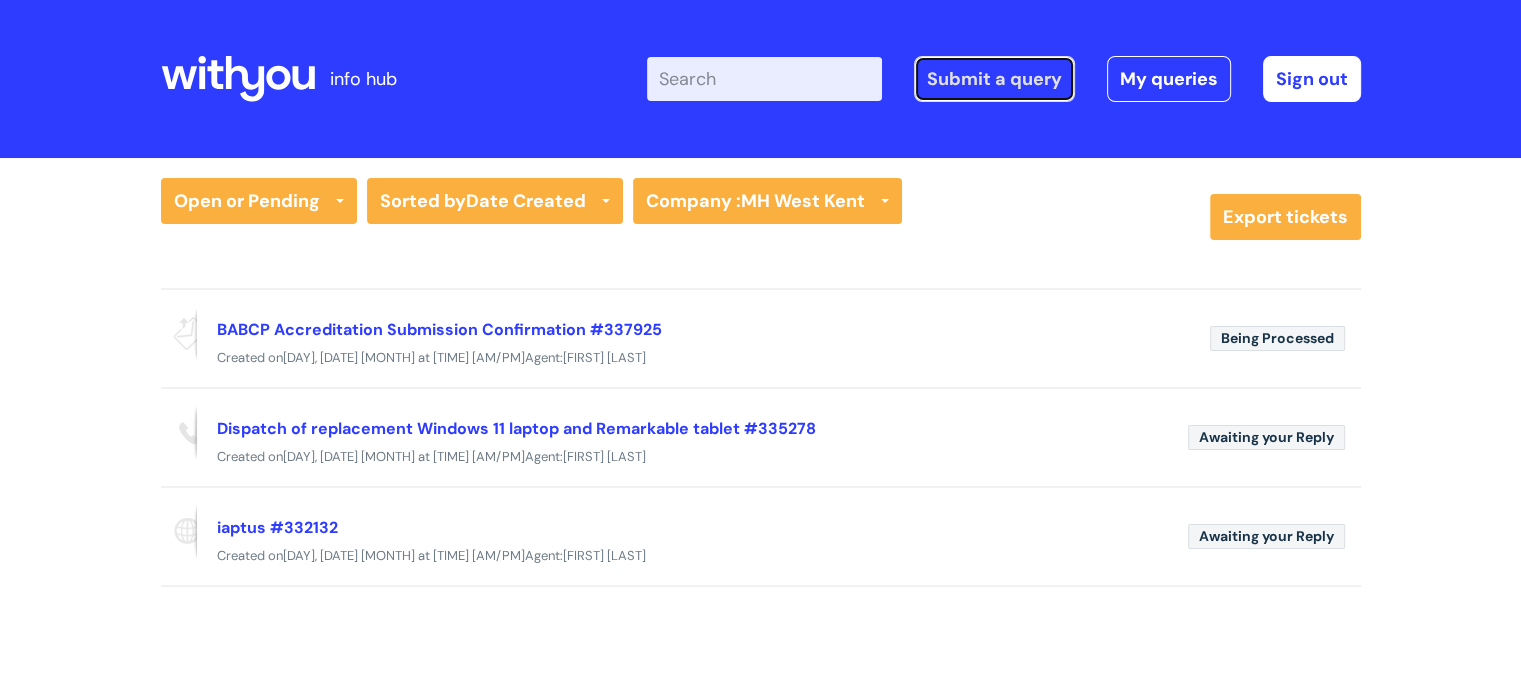 click on "Submit a query" at bounding box center (994, 79) 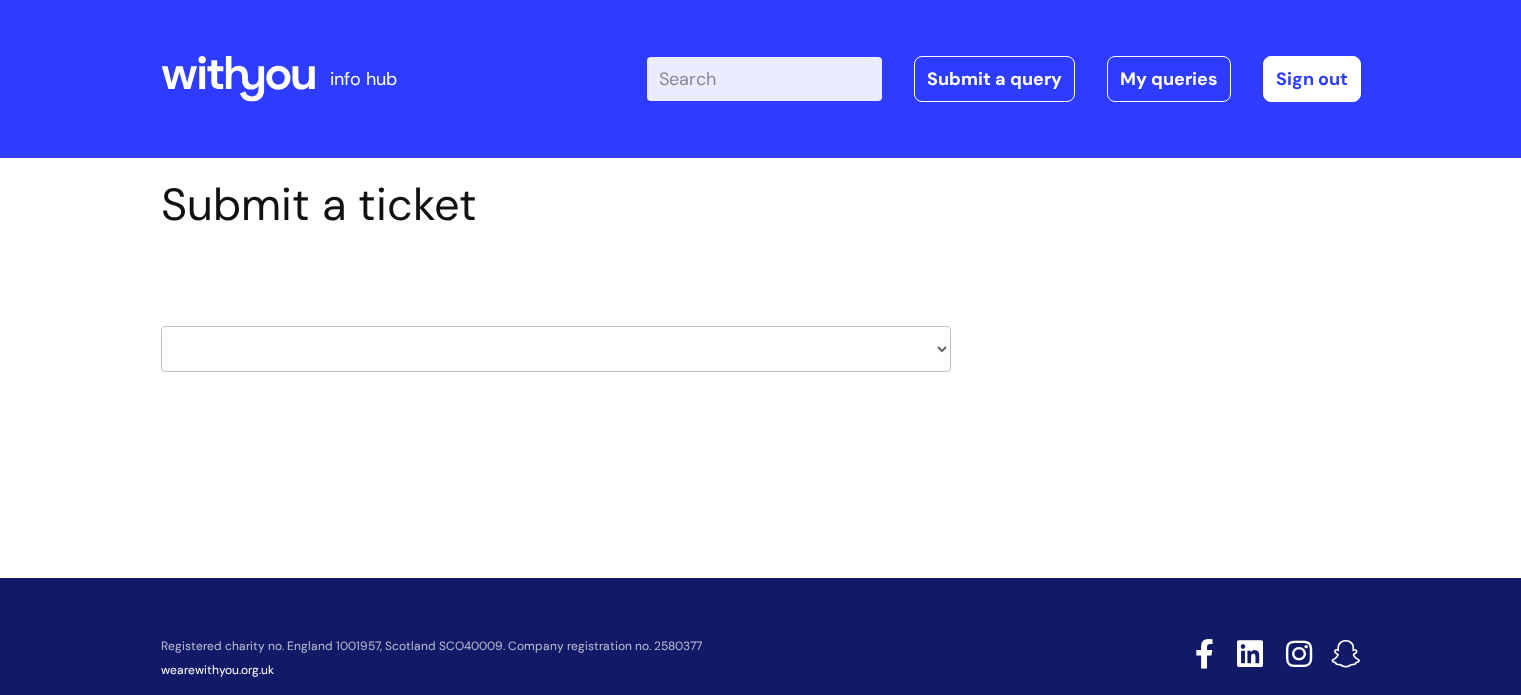 scroll, scrollTop: 0, scrollLeft: 0, axis: both 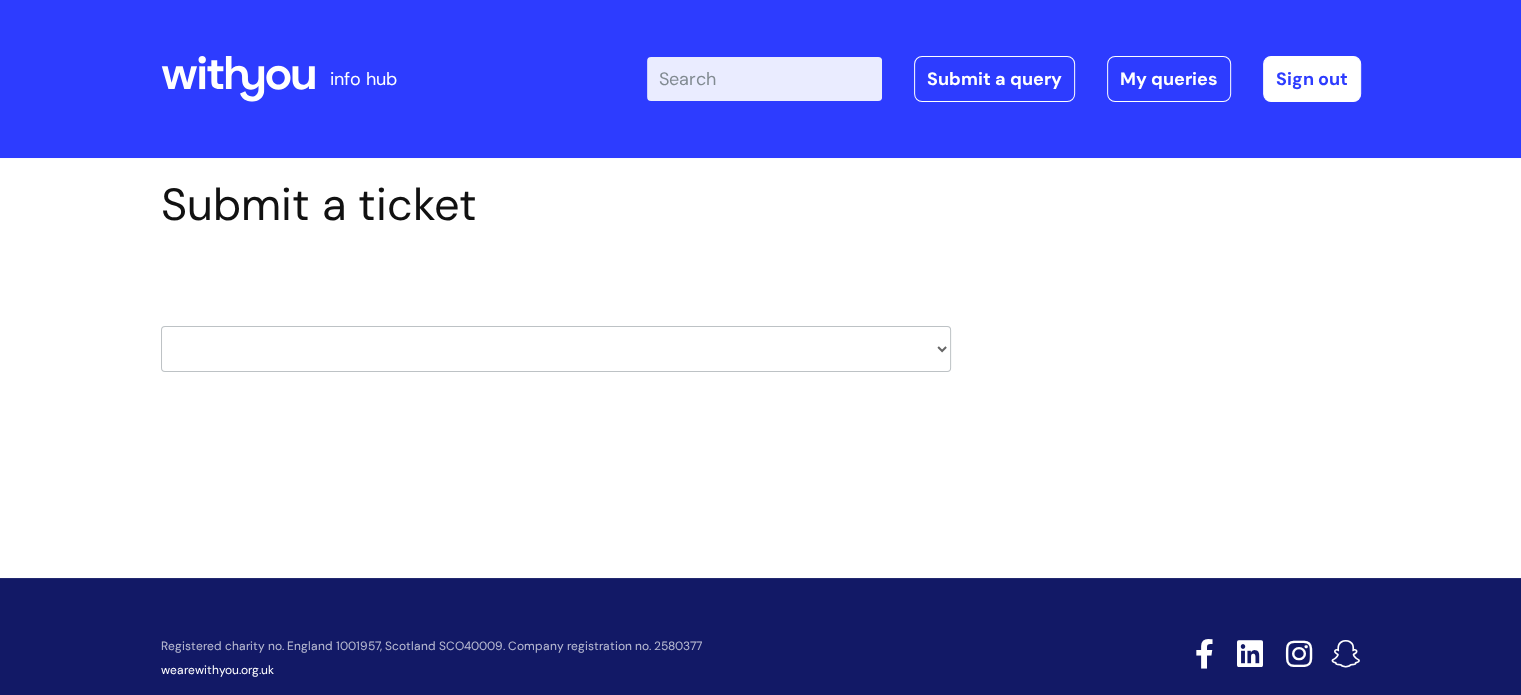 click on "HR / People
IT and Support
Clinical Drug Alerts
Finance Accounts
Data Support Team
Data Protection
External Communications
Learning and Development
Information Requests & Reports - Data Analysts
Insurance
Internal Communications
Pensions
Surrey NHS Talking Therapies
Payroll" at bounding box center (556, 325) 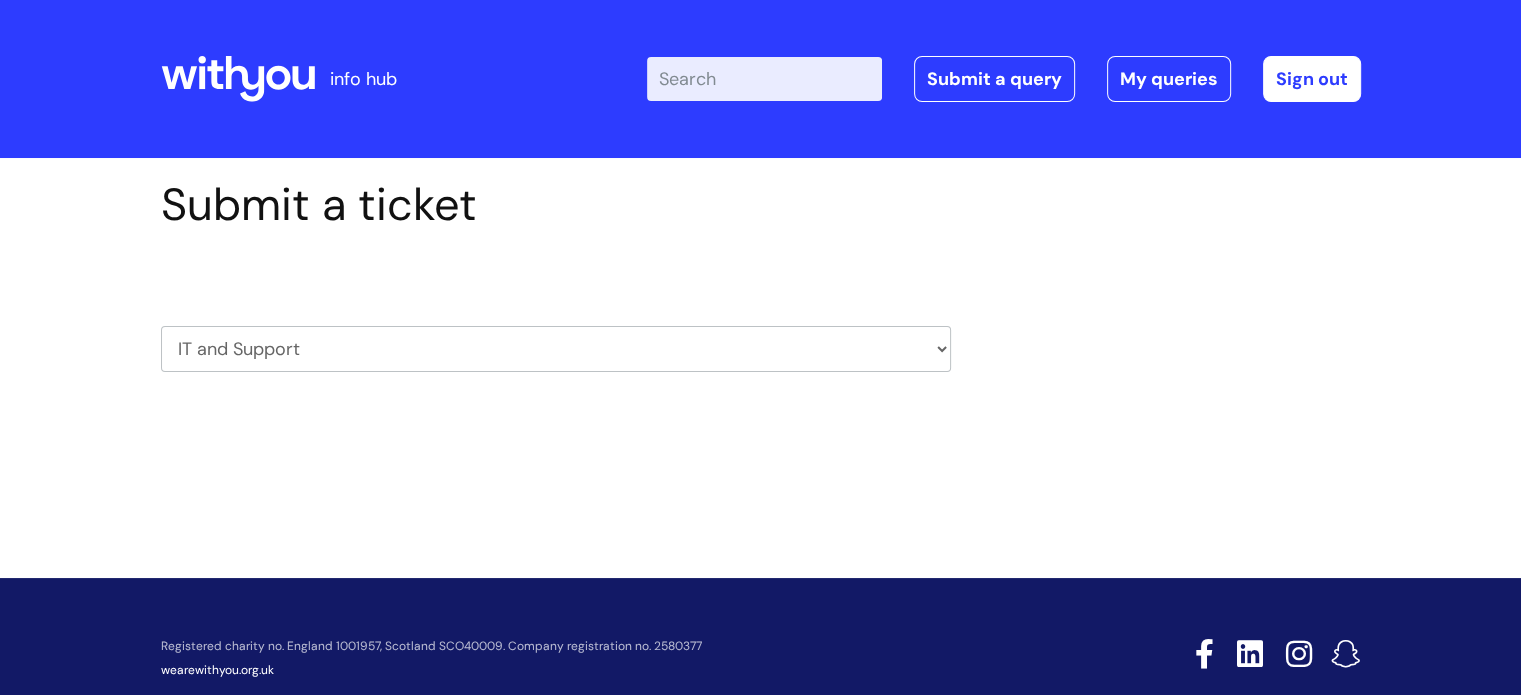 click on "HR / People
IT and Support
Clinical Drug Alerts
Finance Accounts
Data Support Team
Data Protection
External Communications
Learning and Development
Information Requests & Reports - Data Analysts
Insurance
Internal Communications
Pensions
Surrey NHS Talking Therapies
Payroll
Safeguarding" at bounding box center (556, 349) 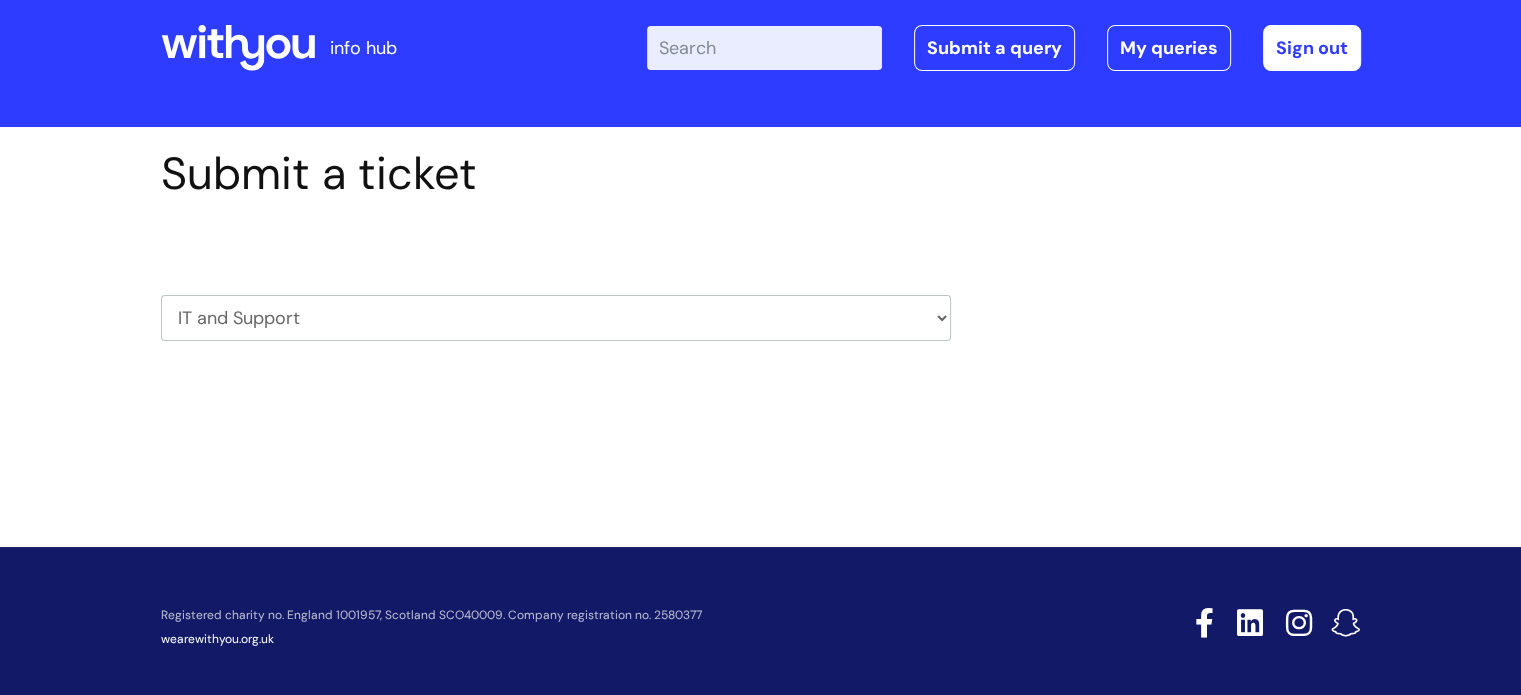 scroll, scrollTop: 44, scrollLeft: 0, axis: vertical 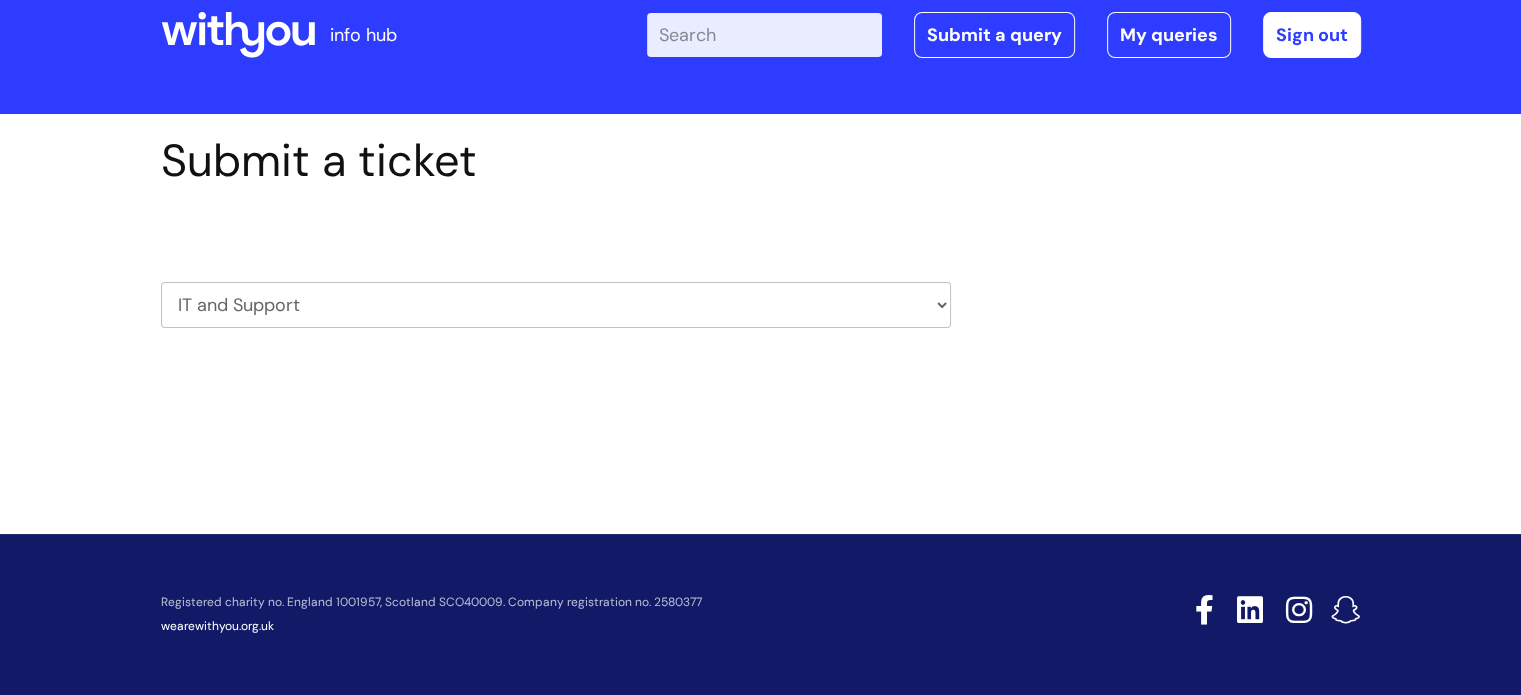click on "Submit a ticket
HR / People
IT and Support
Clinical Drug Alerts
Finance Accounts
Data Support Team
Data Protection
External Communications
Learning and Development
Information Requests & Reports - Data Analysts
Insurance
Internal Communications
Pensions
Surrey NHS Talking Therapies" at bounding box center (556, 262) 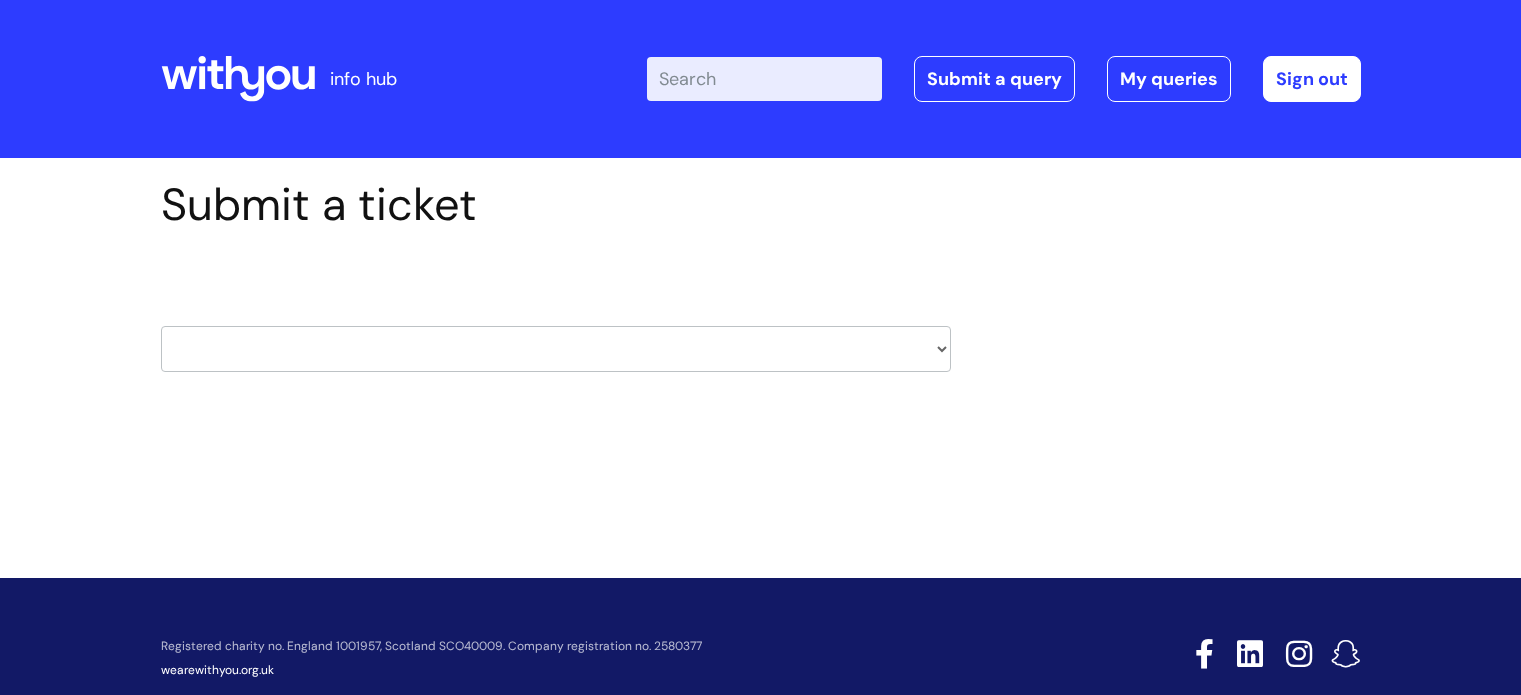 scroll, scrollTop: 44, scrollLeft: 0, axis: vertical 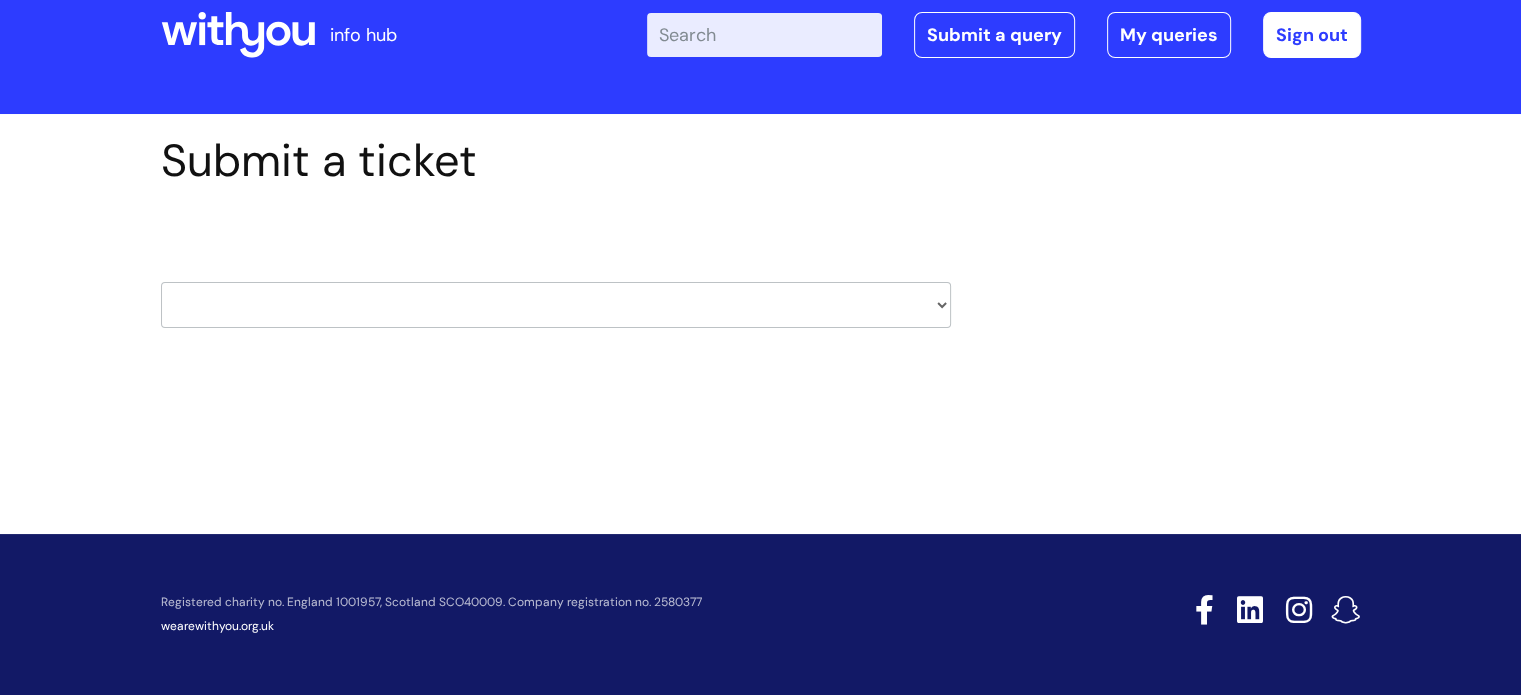 click on "HR / People
IT and Support
Clinical Drug Alerts
Finance Accounts
Data Support Team
Data Protection
External Communications
Learning and Development
Information Requests & Reports - Data Analysts
Insurance
Internal Communications
Pensions
Surrey NHS Talking Therapies
Payroll
Safeguarding" at bounding box center [556, 305] 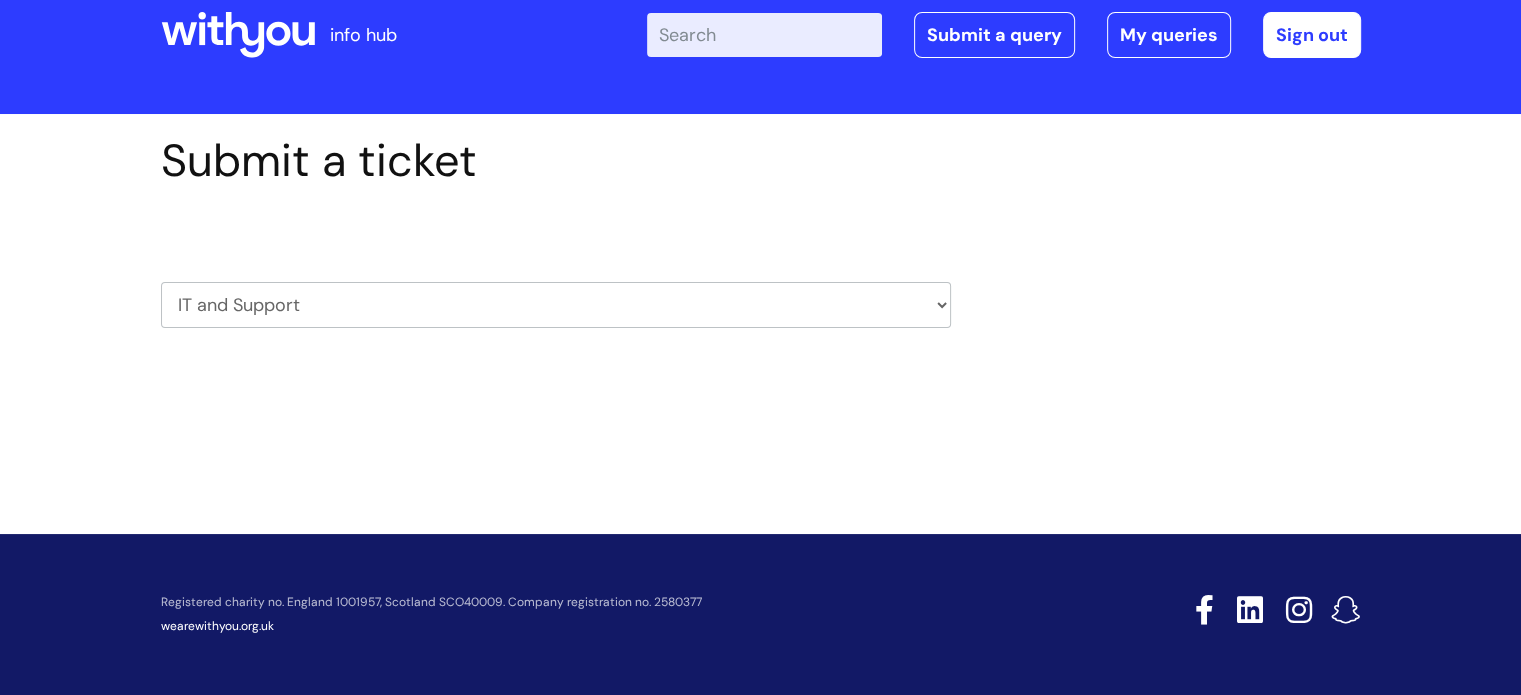 click on "HR / People
IT and Support
Clinical Drug Alerts
Finance Accounts
Data Support Team
Data Protection
External Communications
Learning and Development
Information Requests & Reports - Data Analysts
Insurance
Internal Communications
Pensions
Surrey NHS Talking Therapies
Payroll
Safeguarding" at bounding box center [556, 305] 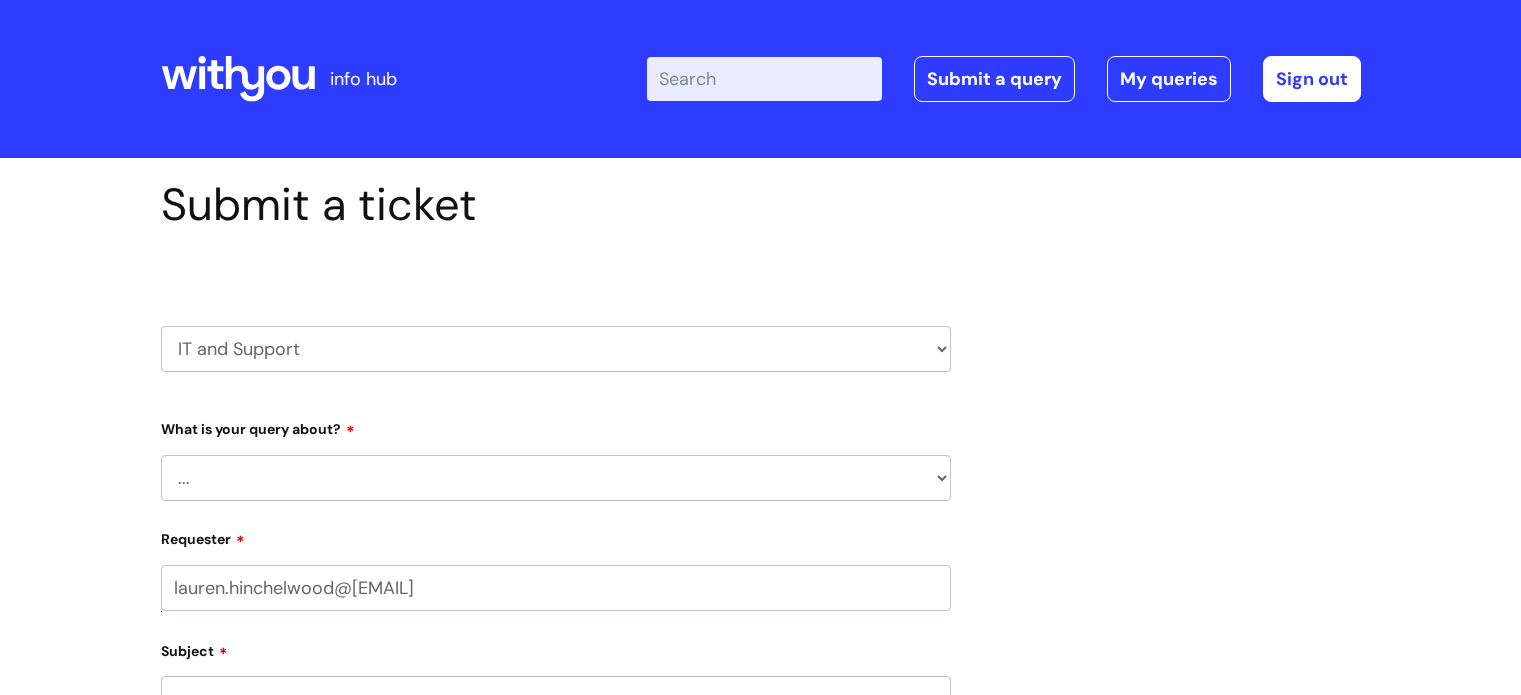 scroll, scrollTop: 0, scrollLeft: 0, axis: both 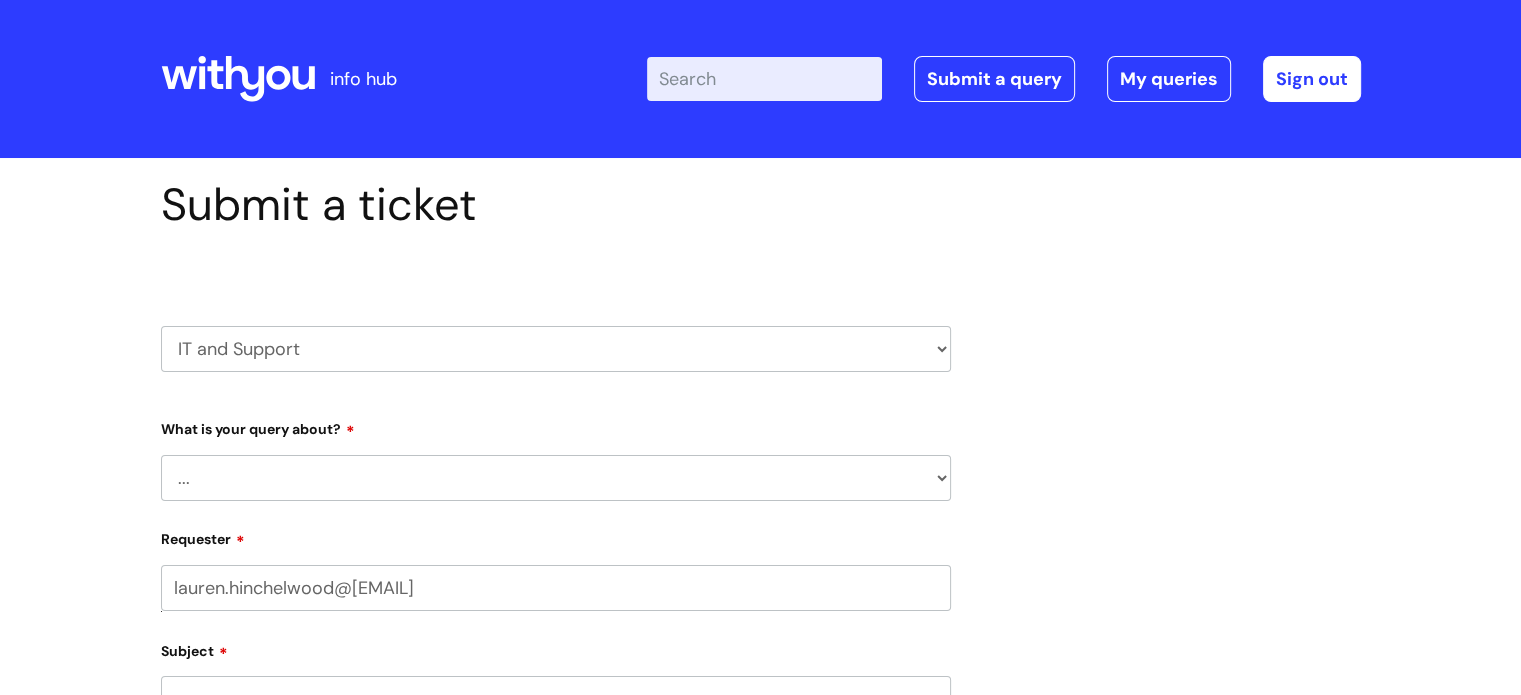 click on "Submit a ticket
HR / People
IT and Support
Clinical Drug Alerts
Finance Accounts
Data Support Team
Data Protection
External Communications
Learning and Development
Information Requests & Reports - Data Analysts
Insurance
Internal Communications
Pensions
Surrey NHS Talking Therapies
..." at bounding box center [761, 726] 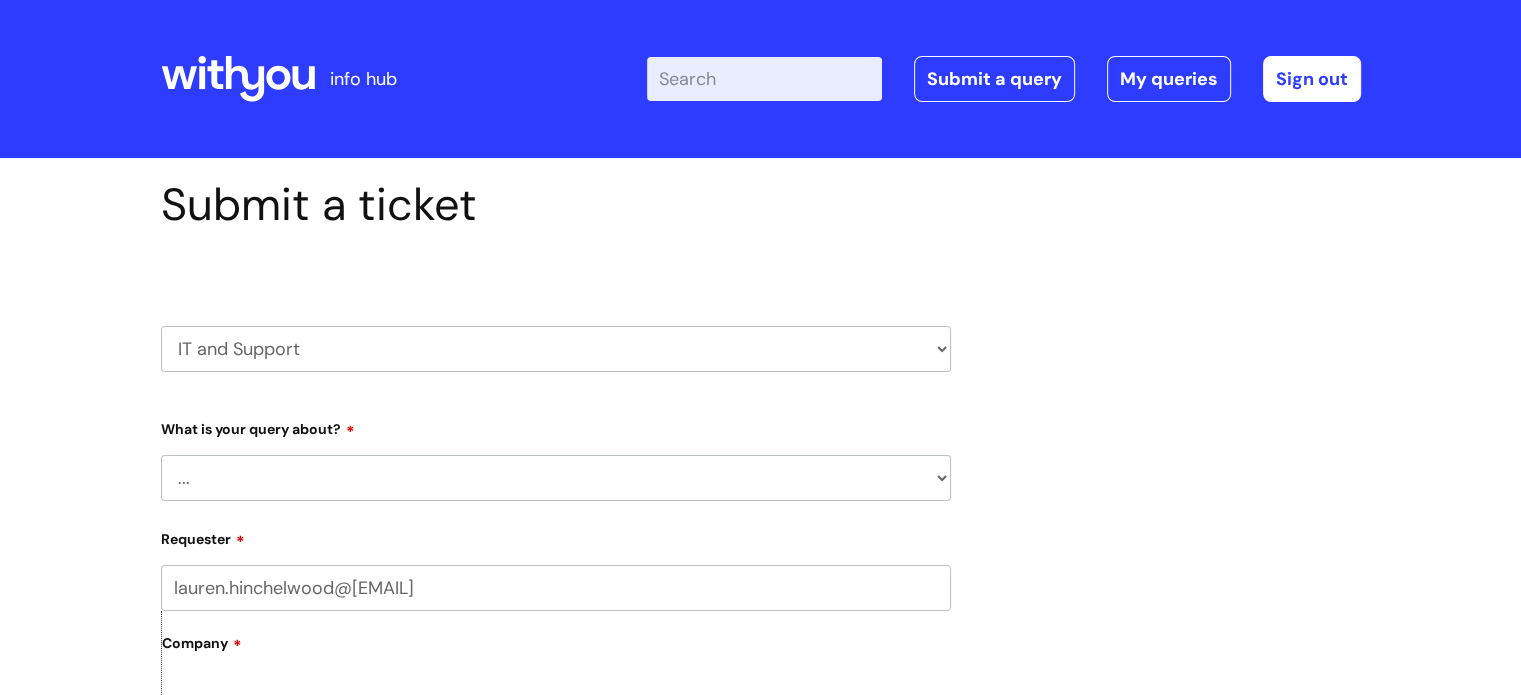 click on "...
Mobile Phone Reset & MFA
Accounts, Starters and Leavers
IT Hardware issue
I need help logging in
Printing & Scanning
Something Else
System/software" at bounding box center [556, 478] 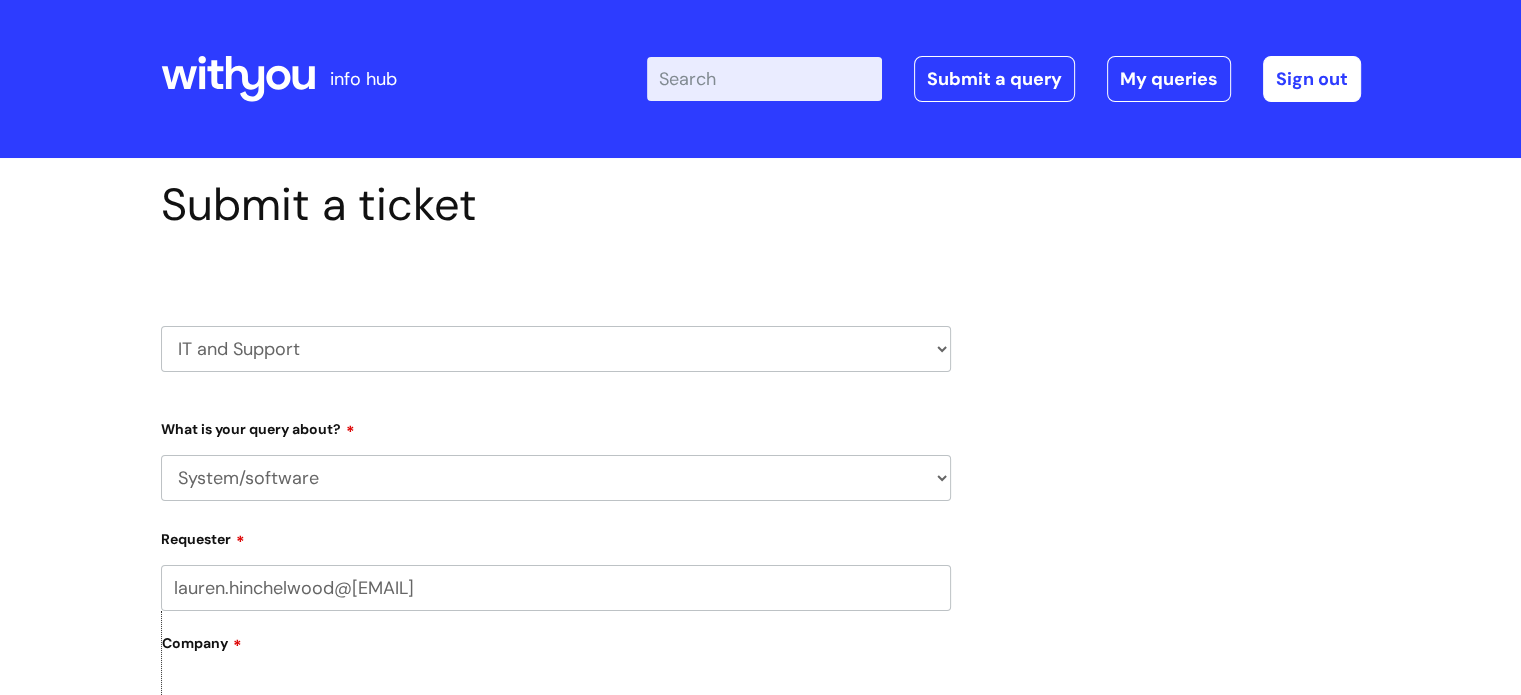 click on "...
Mobile Phone Reset & MFA
Accounts, Starters and Leavers
IT Hardware issue
I need help logging in
Printing & Scanning
Something Else
System/software" at bounding box center (556, 478) 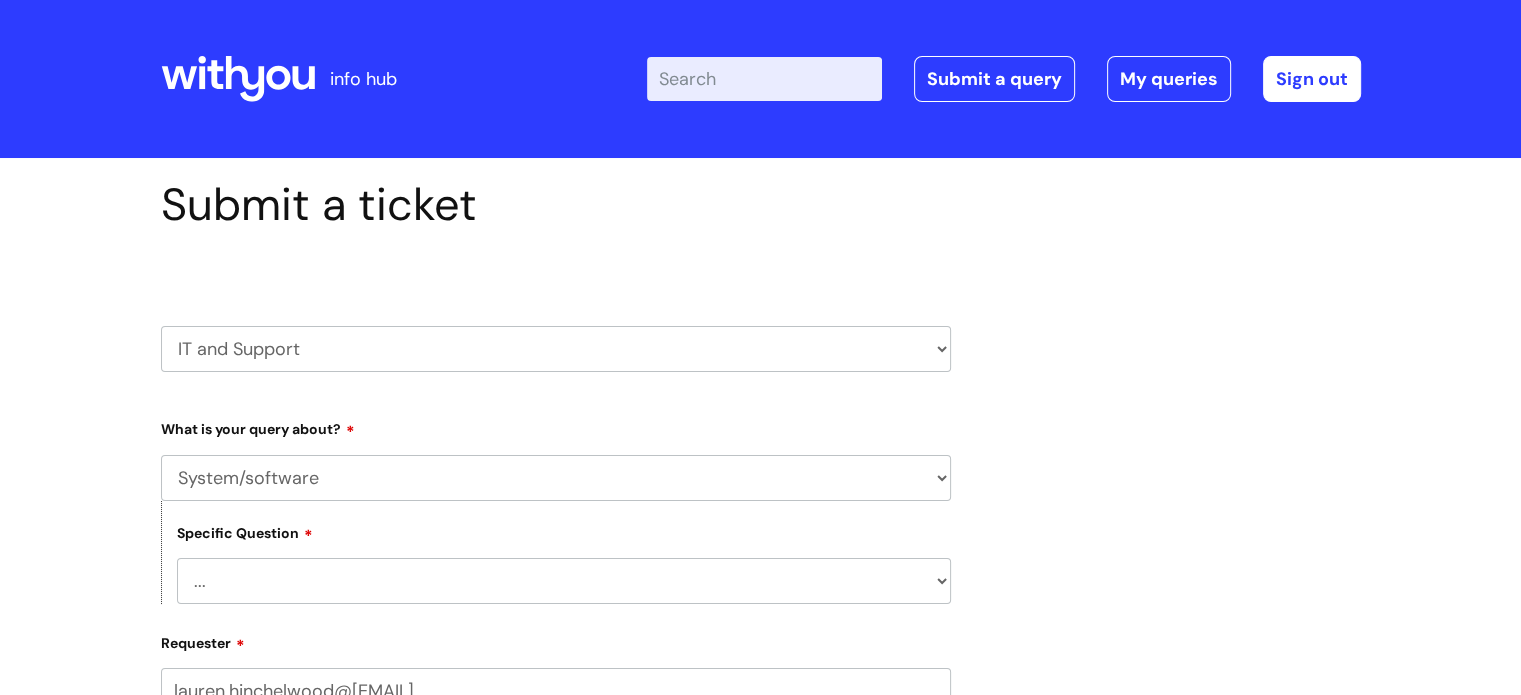 click on "... Halo PCMIS Iaptus NHS Email CJSM Email Mitel Another System Google (Workspace) Microsoft (inc Azure) IT Portal I like to request software" at bounding box center (564, 581) 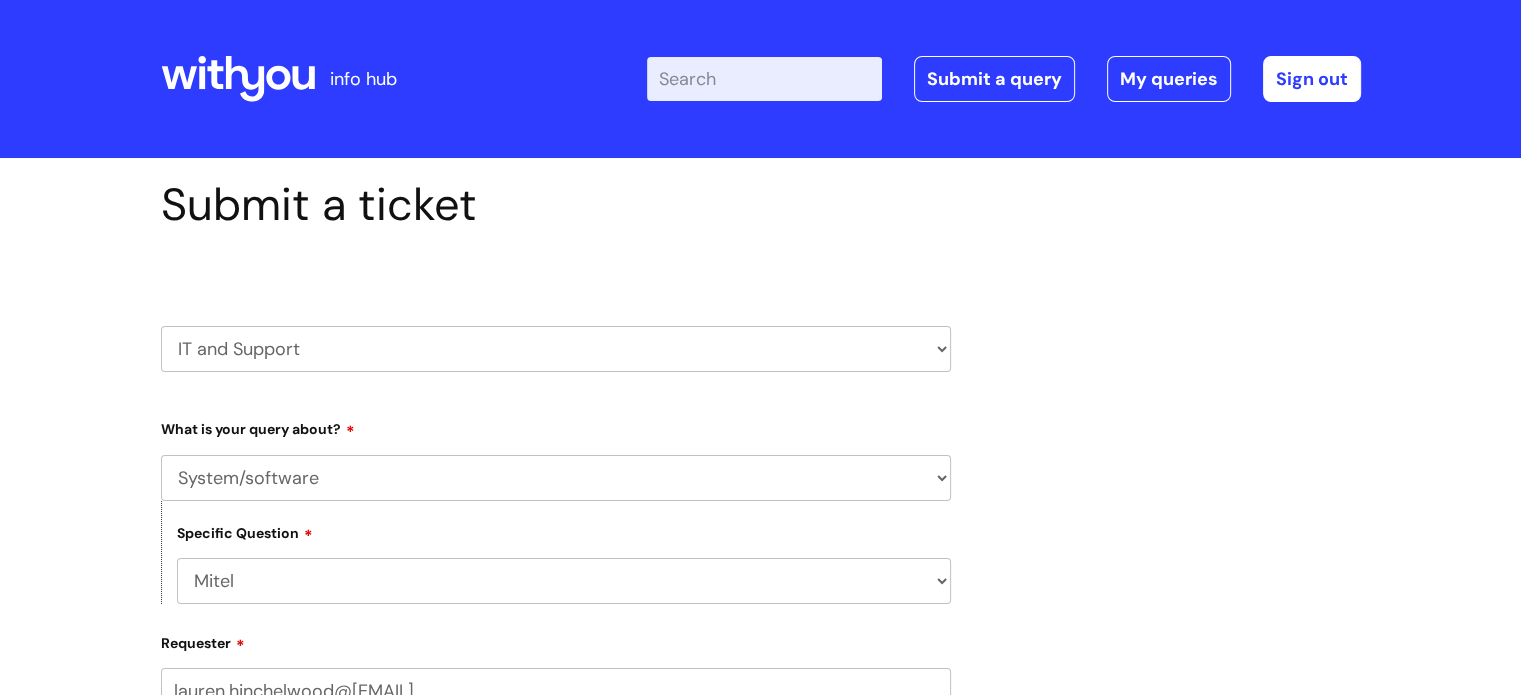 click on "... Halo PCMIS Iaptus NHS Email CJSM Email Mitel Another System Google (Workspace) Microsoft (inc Azure) IT Portal I like to request software" at bounding box center (564, 581) 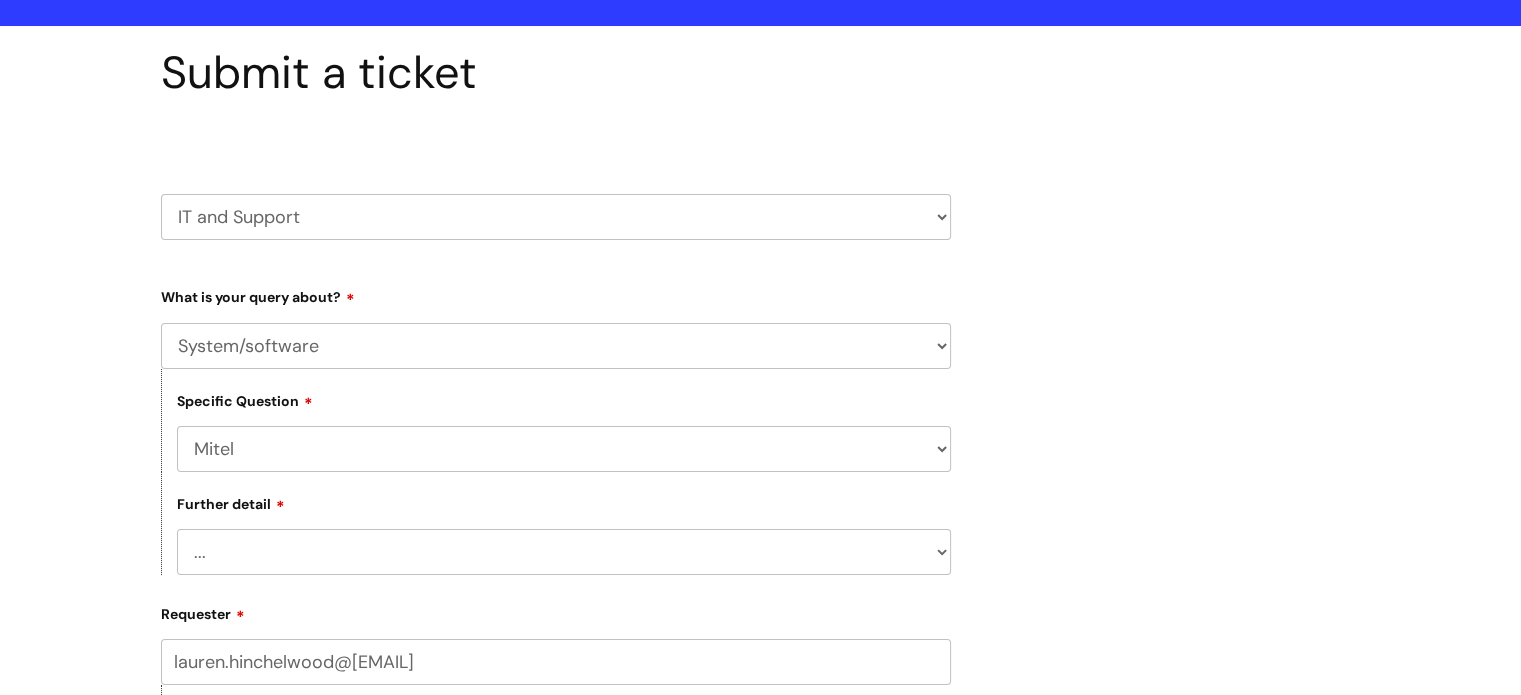 scroll, scrollTop: 500, scrollLeft: 0, axis: vertical 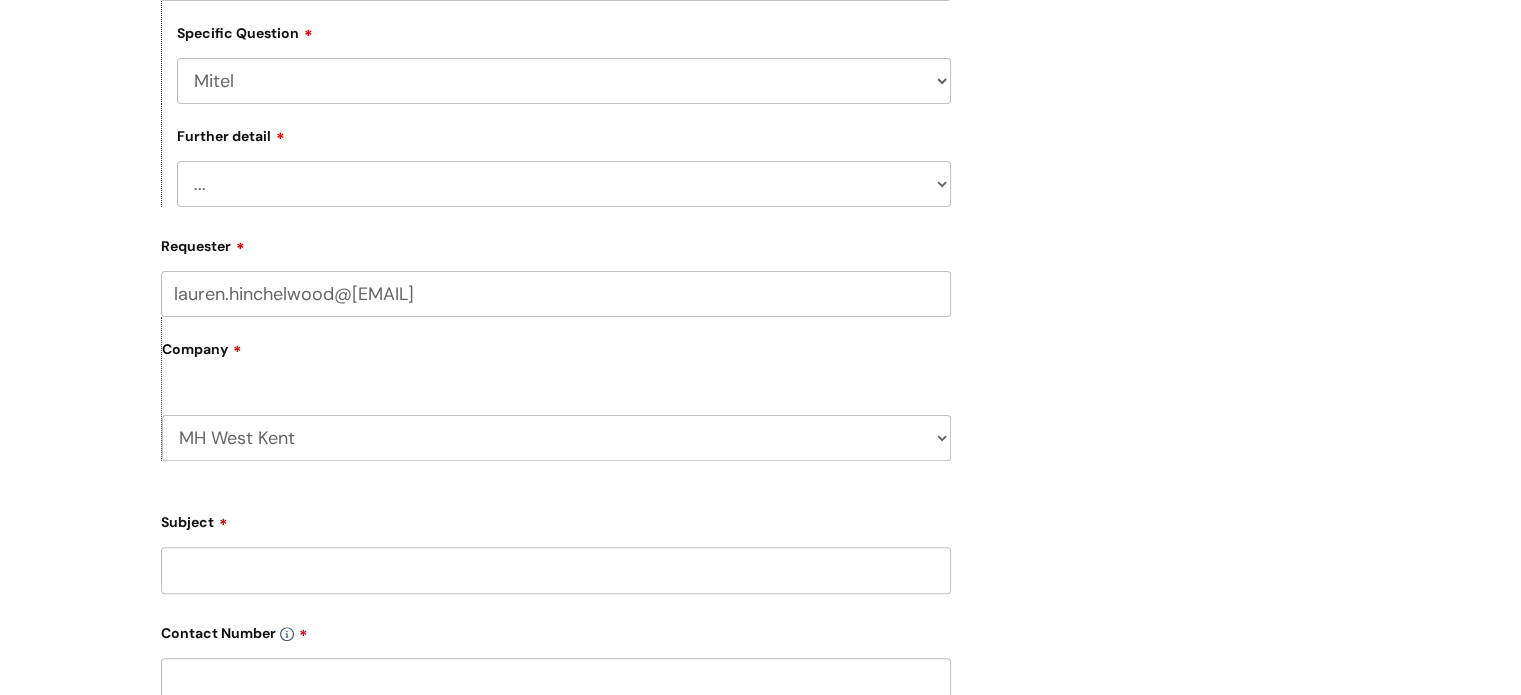 click on "... I’ve got an issue or I think I’ve found a fault." at bounding box center (564, 184) 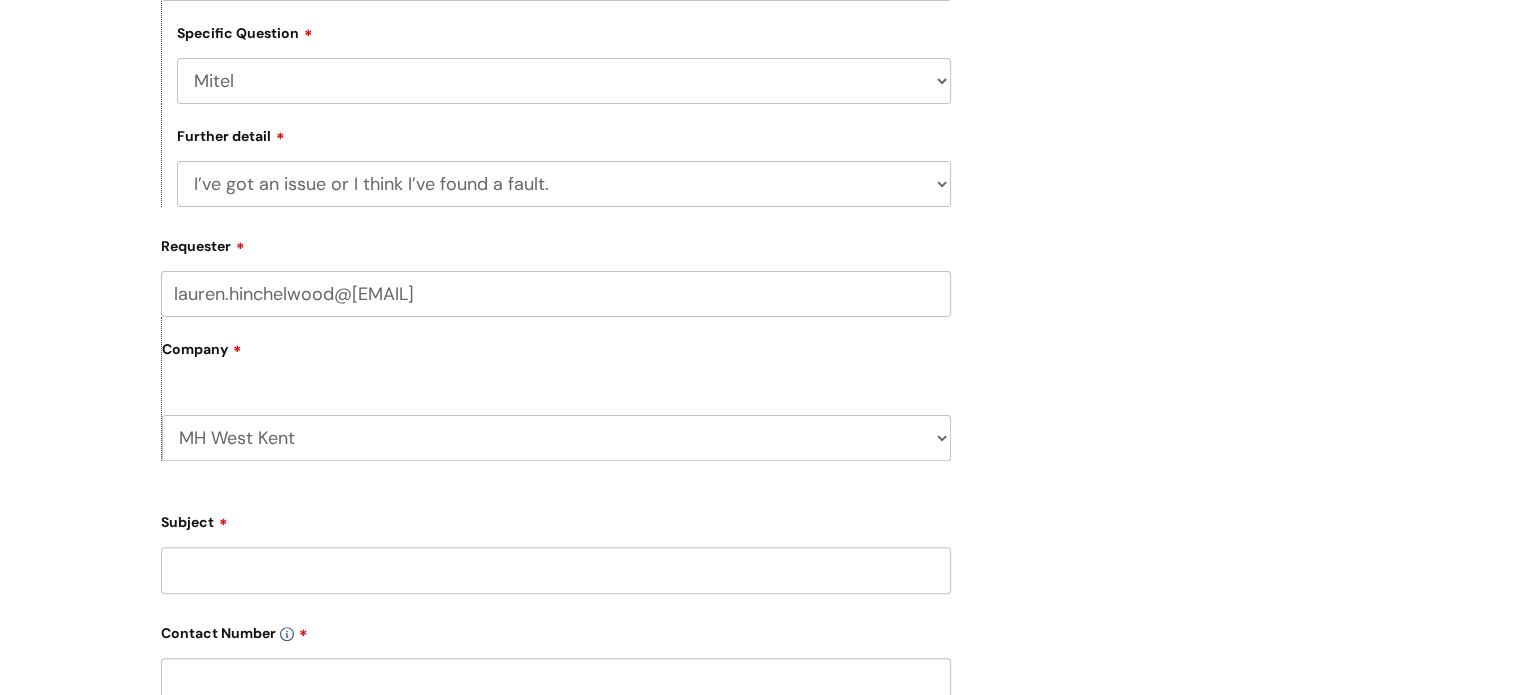 click on "... I’ve got an issue or I think I’ve found a fault." at bounding box center (564, 184) 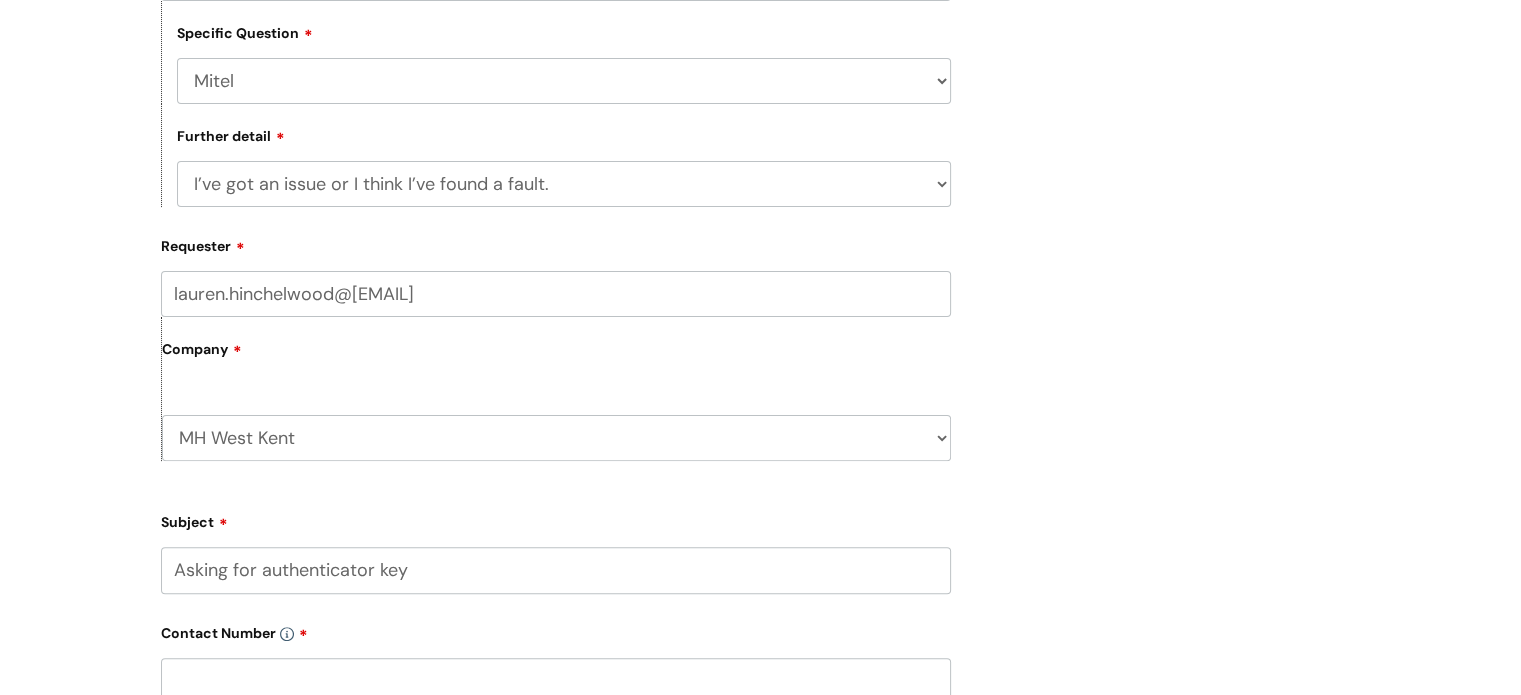 type on "Asking for authenticator key" 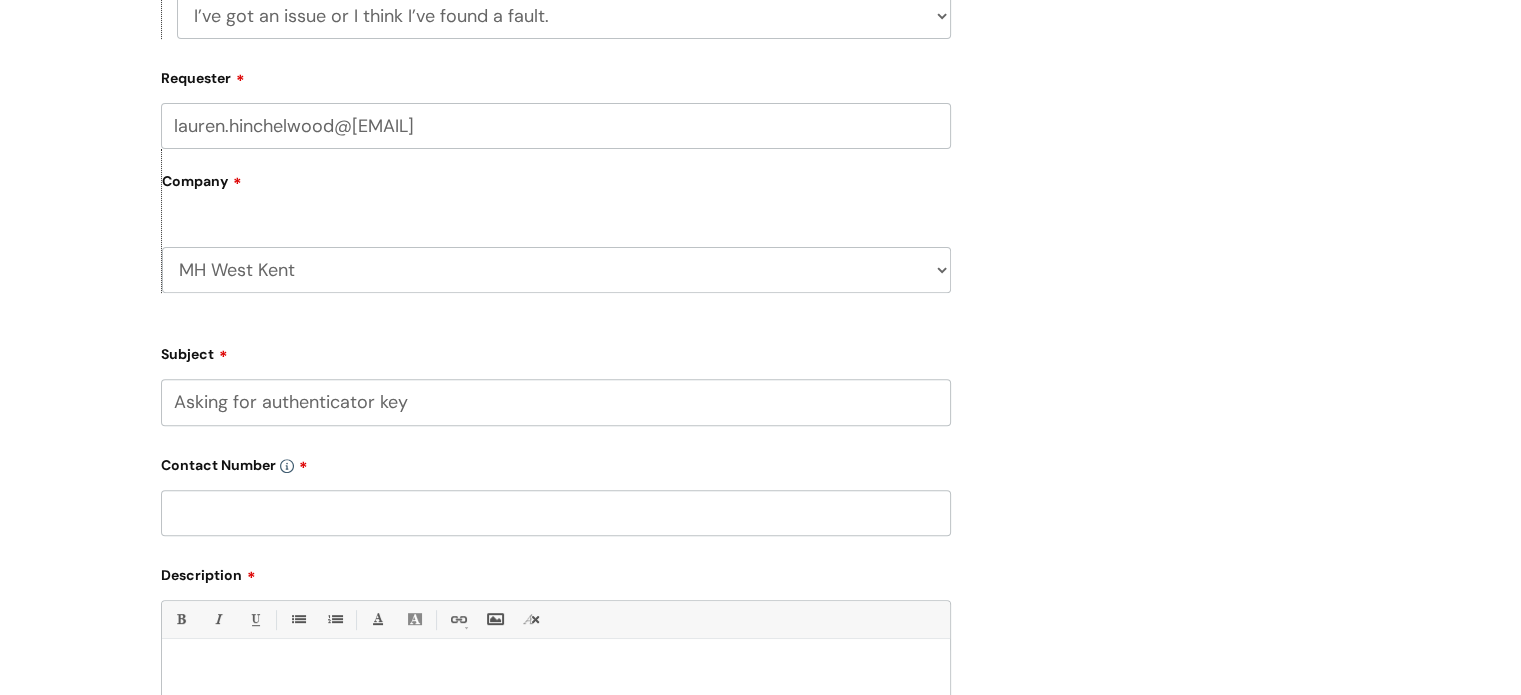 scroll, scrollTop: 810, scrollLeft: 0, axis: vertical 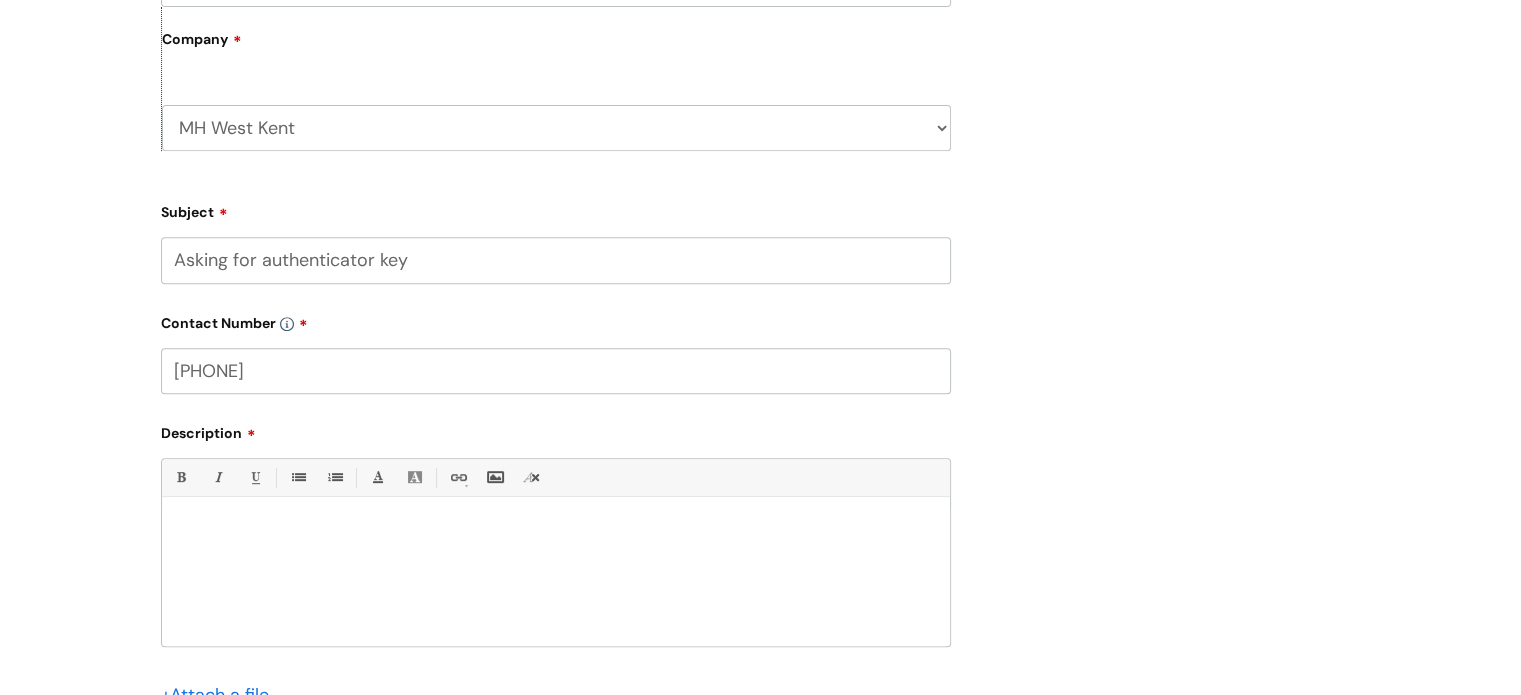 type on "[PHONE]" 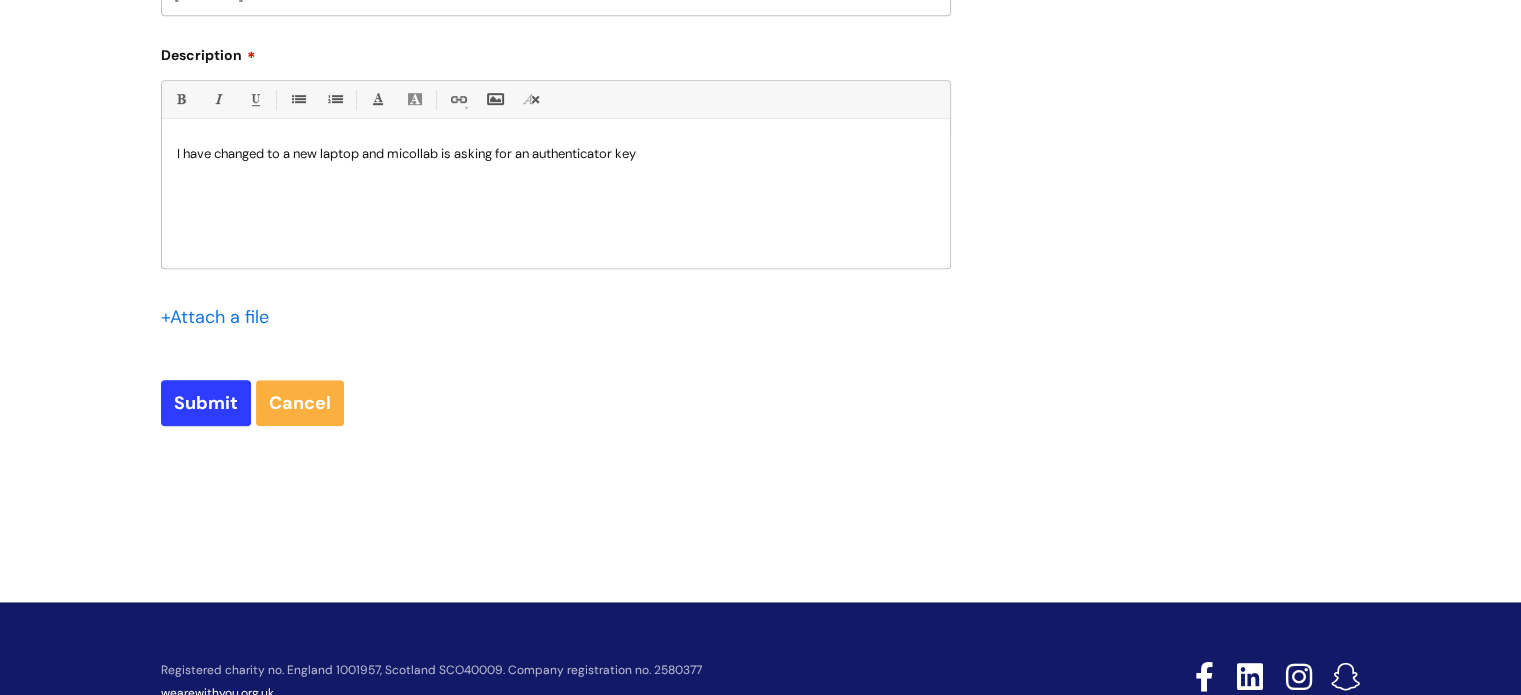 scroll, scrollTop: 1210, scrollLeft: 0, axis: vertical 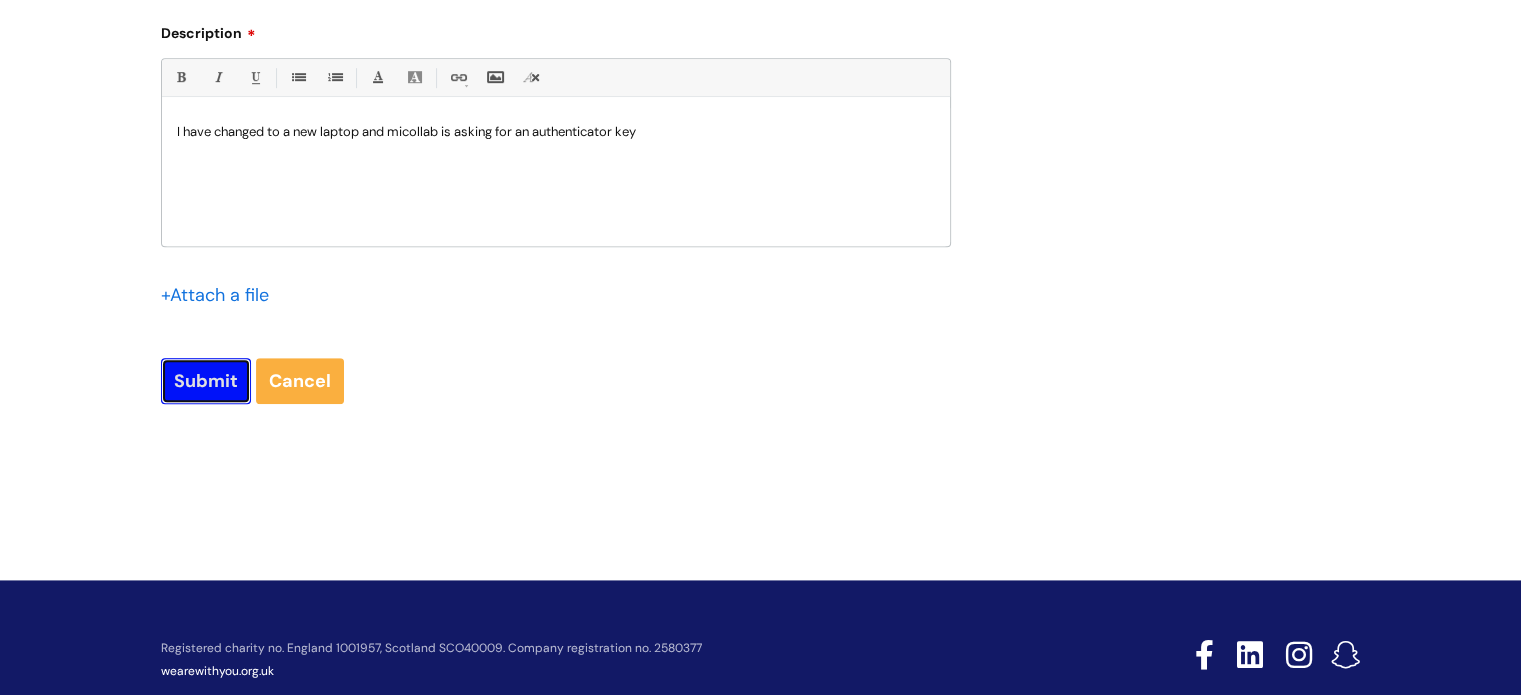 click on "Submit" at bounding box center (206, 381) 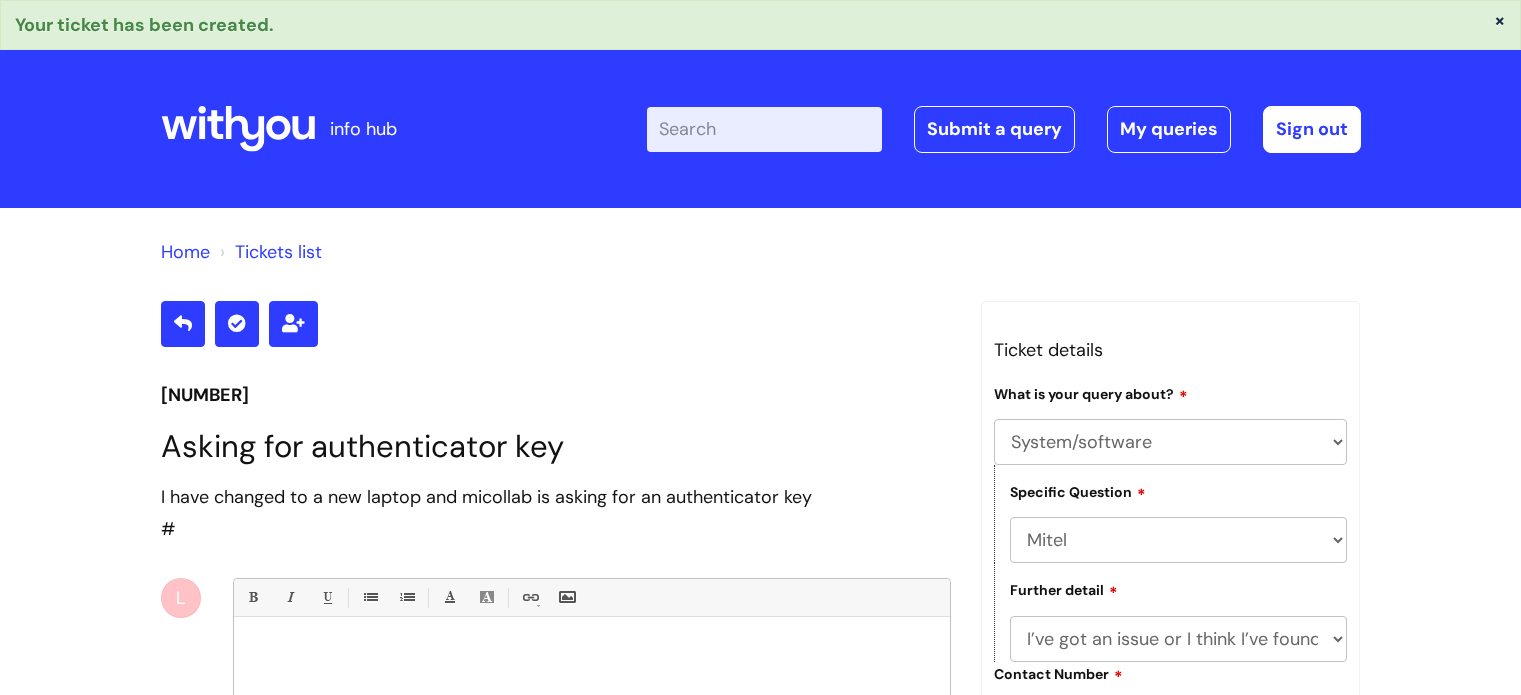 select on "System/software" 